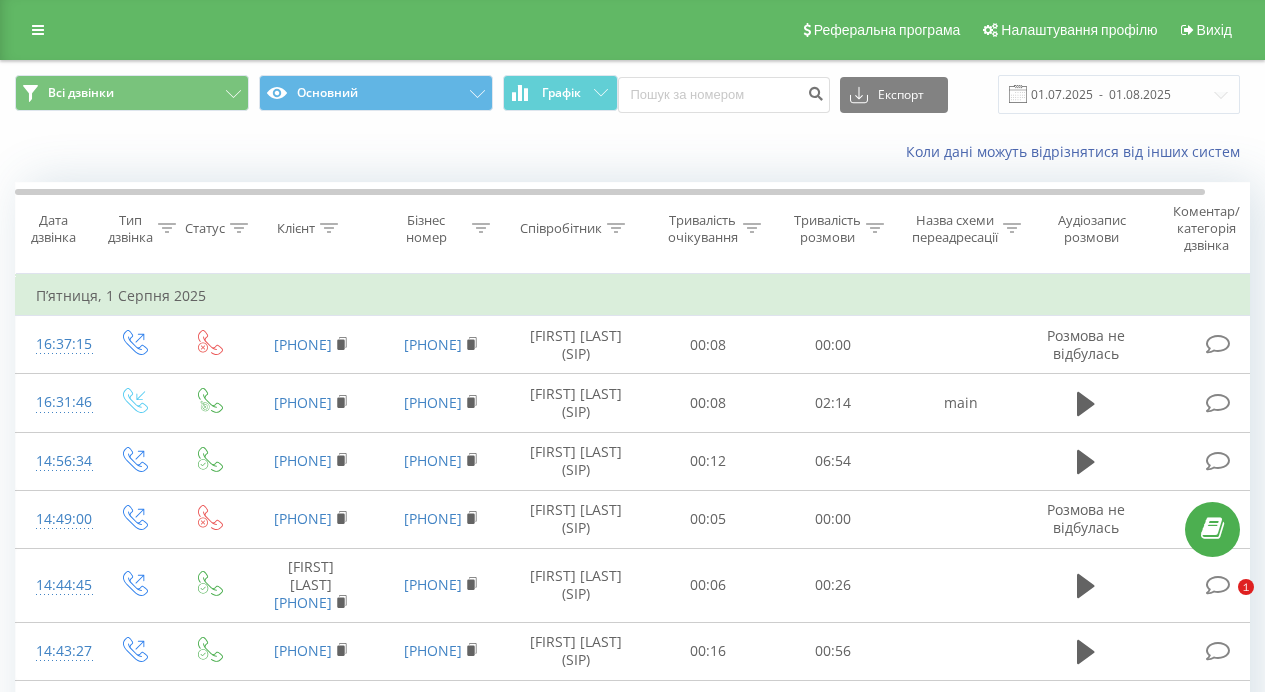 scroll, scrollTop: 0, scrollLeft: 0, axis: both 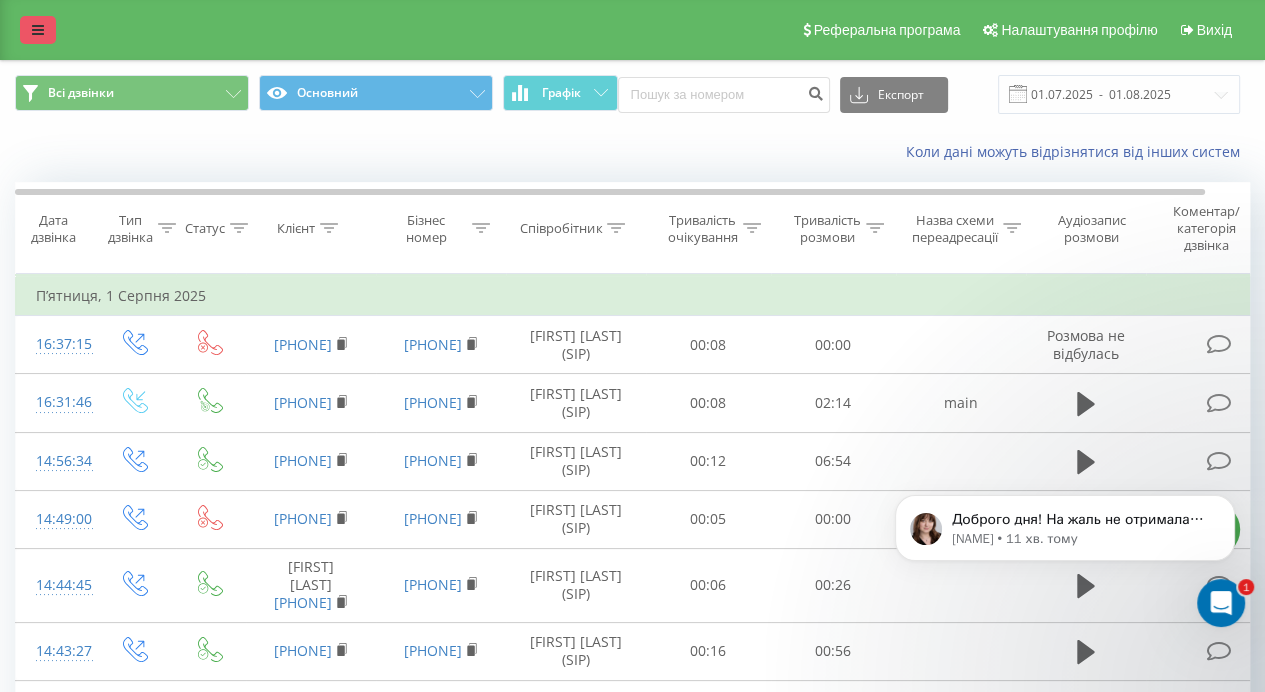 click at bounding box center [38, 30] 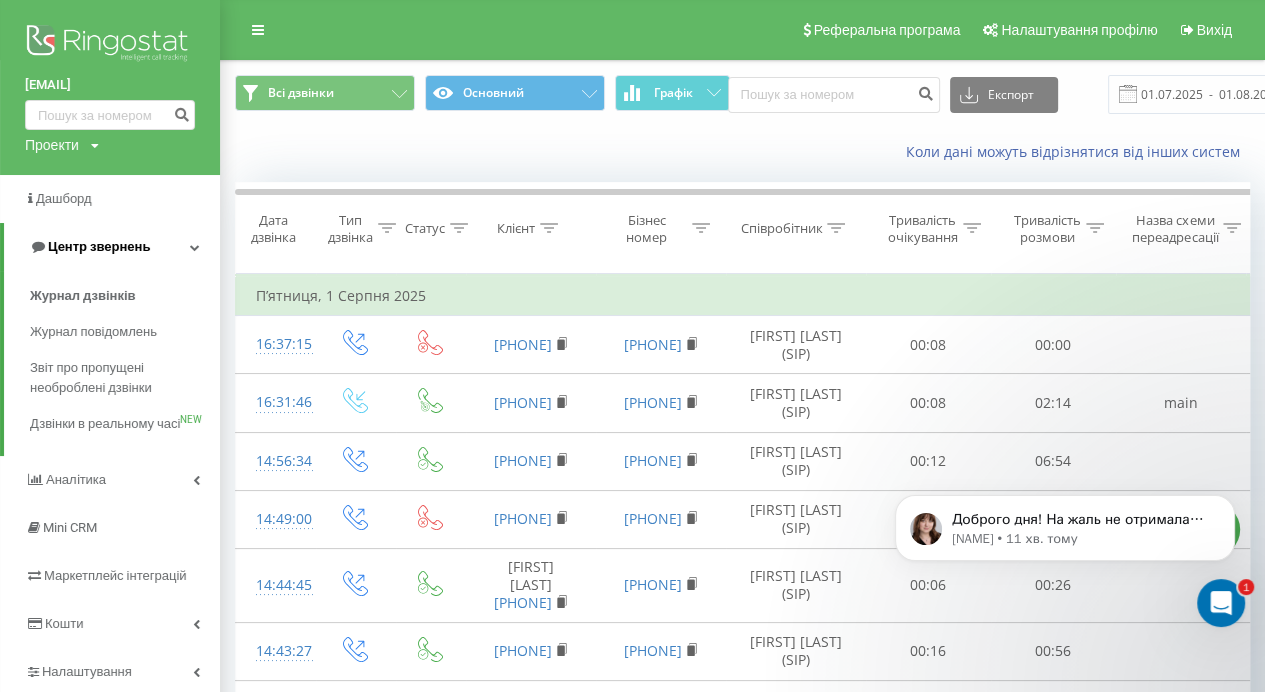 click on "Центр звернень" at bounding box center (99, 246) 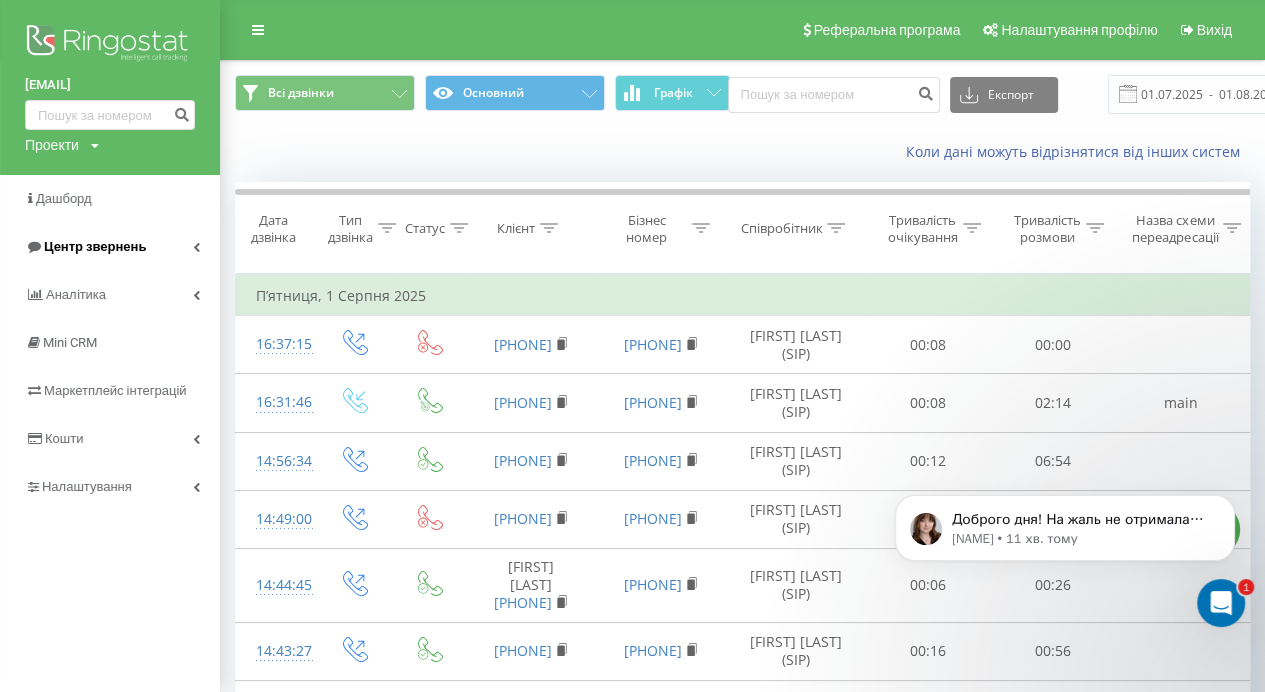 click on "Центр звернень" at bounding box center [110, 247] 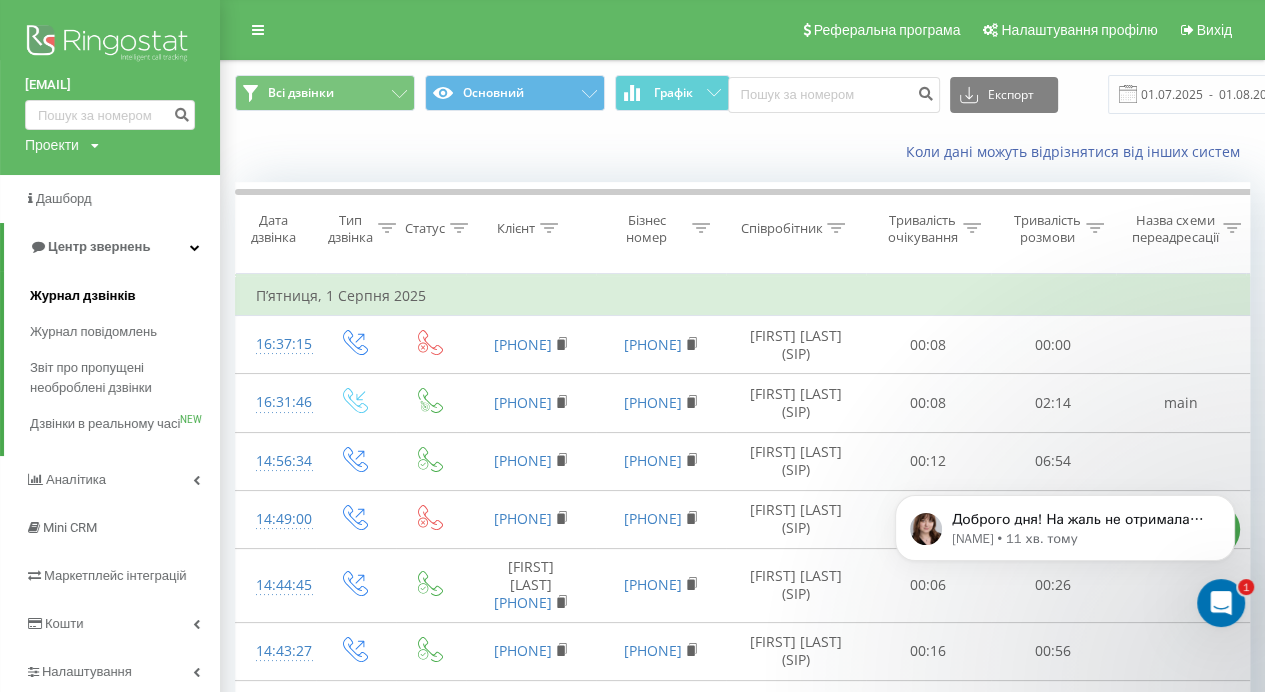 click on "Журнал дзвінків" at bounding box center (83, 296) 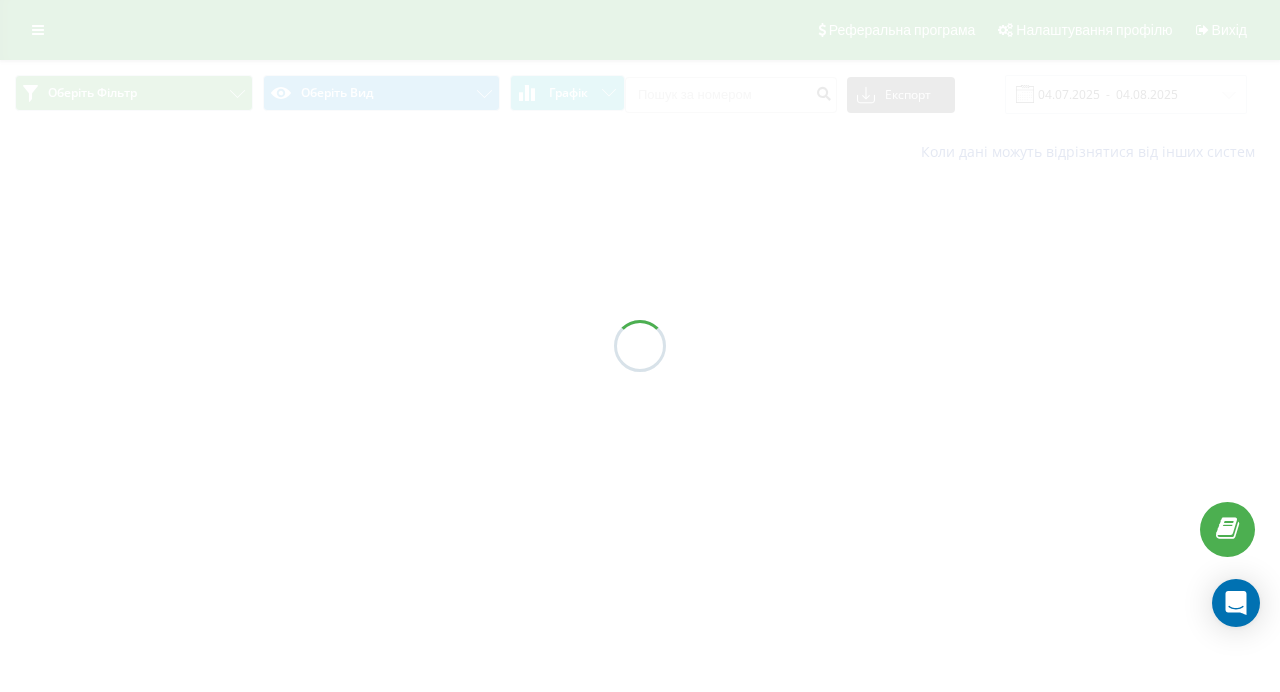 scroll, scrollTop: 0, scrollLeft: 0, axis: both 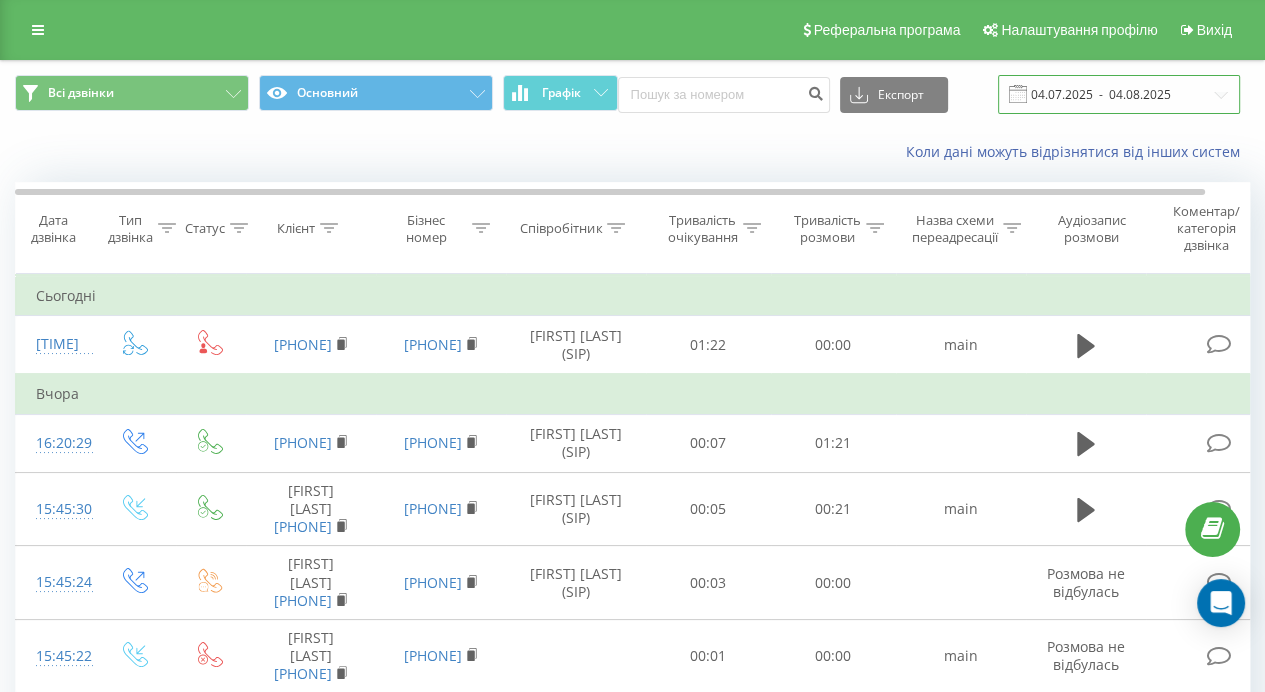 click on "04.07.2025  -  04.08.2025" at bounding box center (1119, 94) 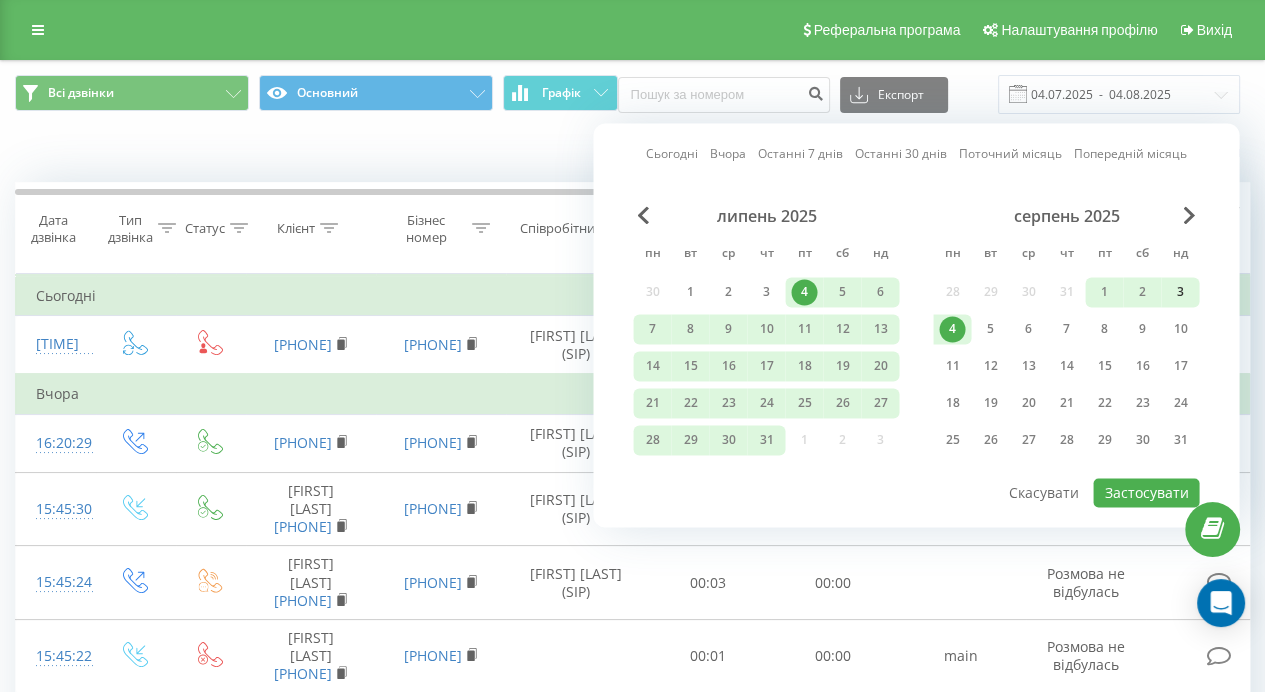 click on "3" at bounding box center [1180, 292] 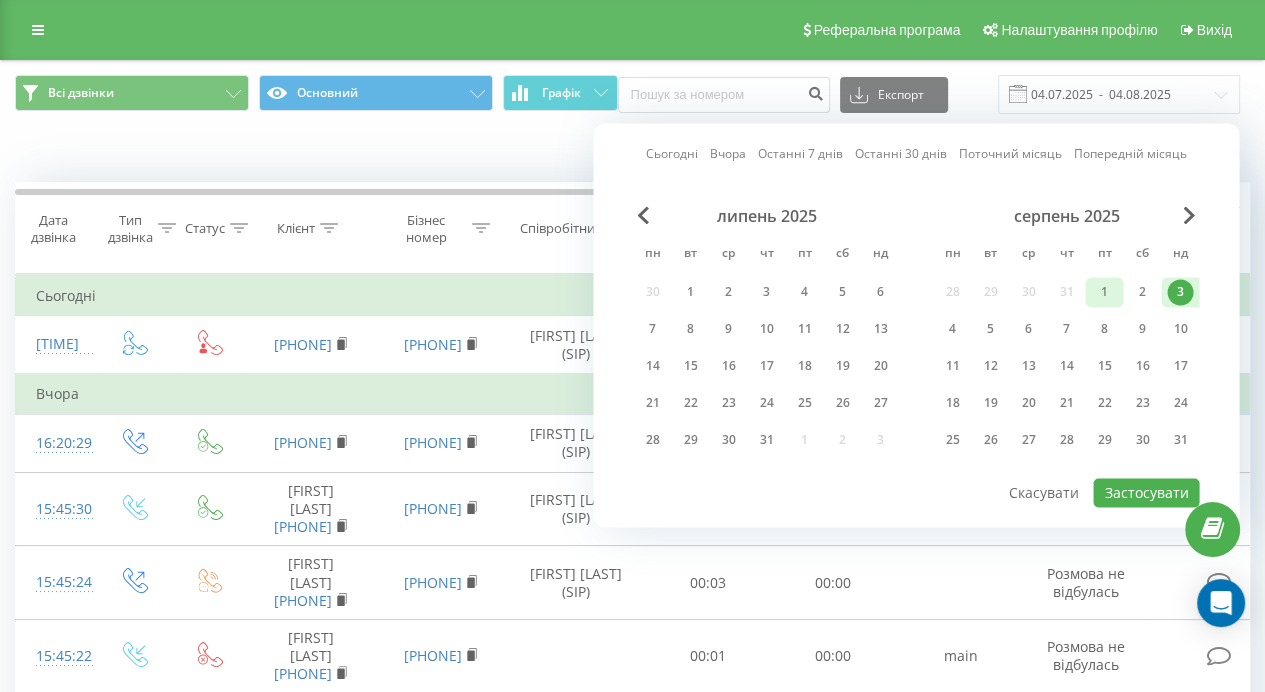 click on "1" at bounding box center [1104, 292] 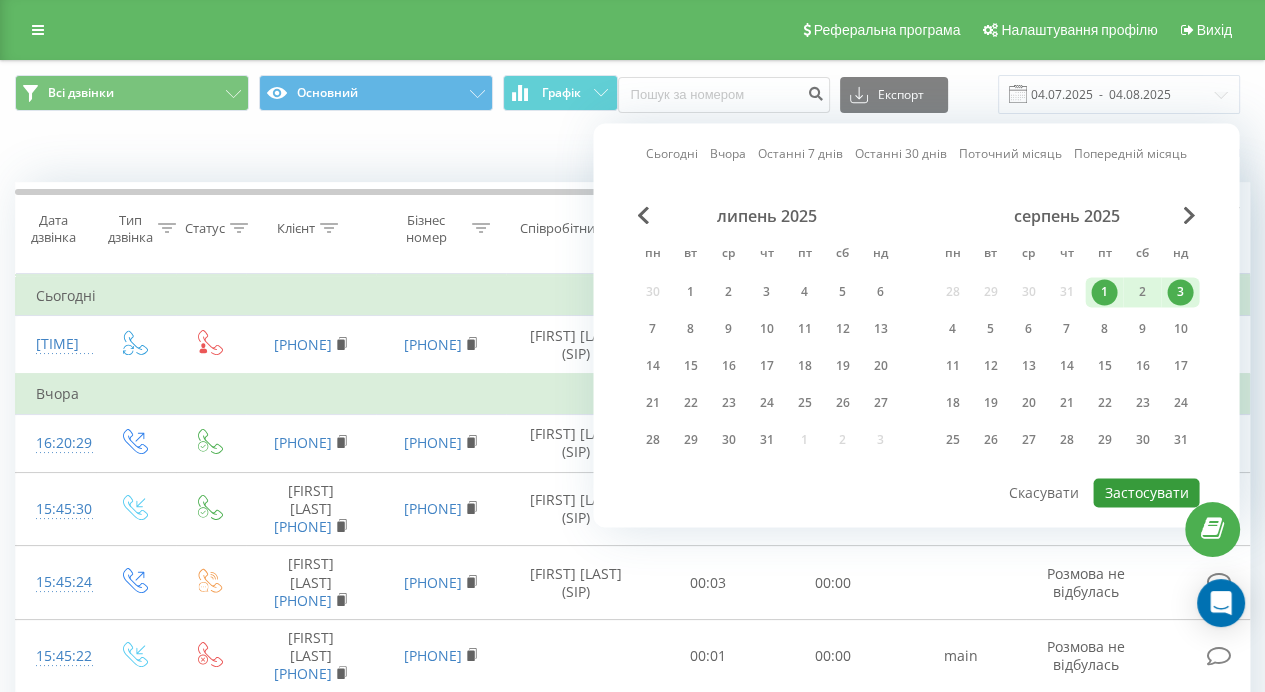 click on "Застосувати" at bounding box center [1146, 492] 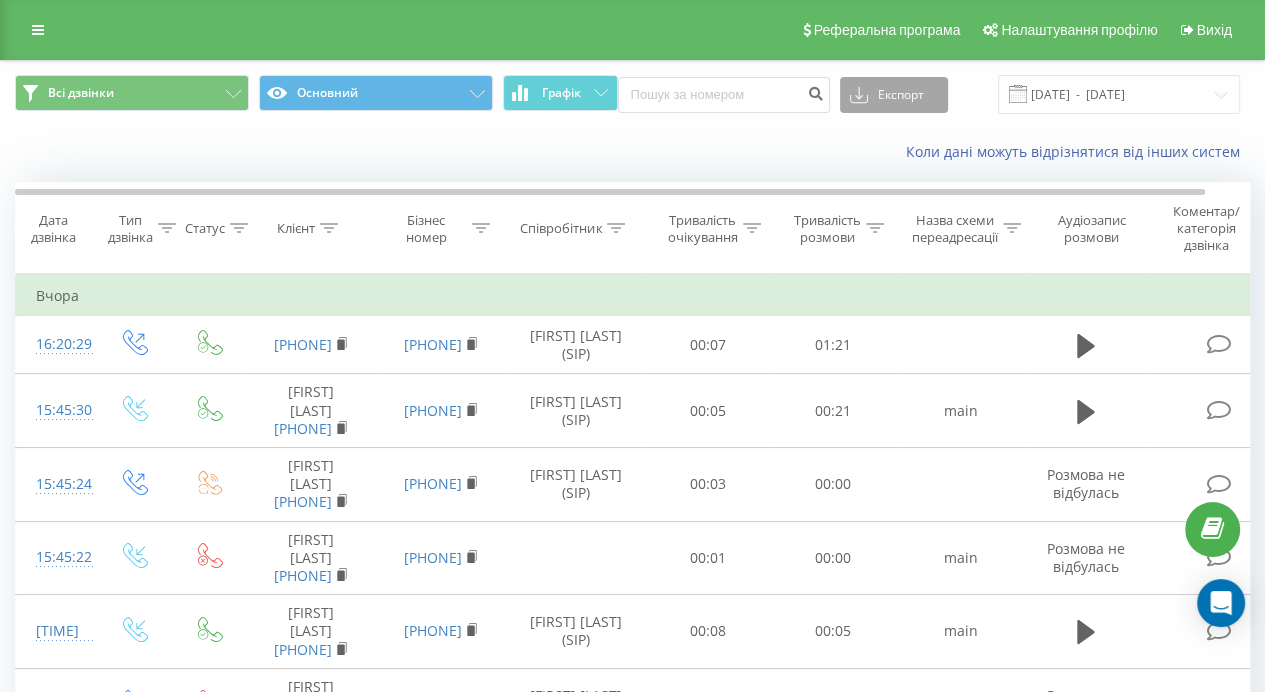 click on "Експорт" at bounding box center [894, 95] 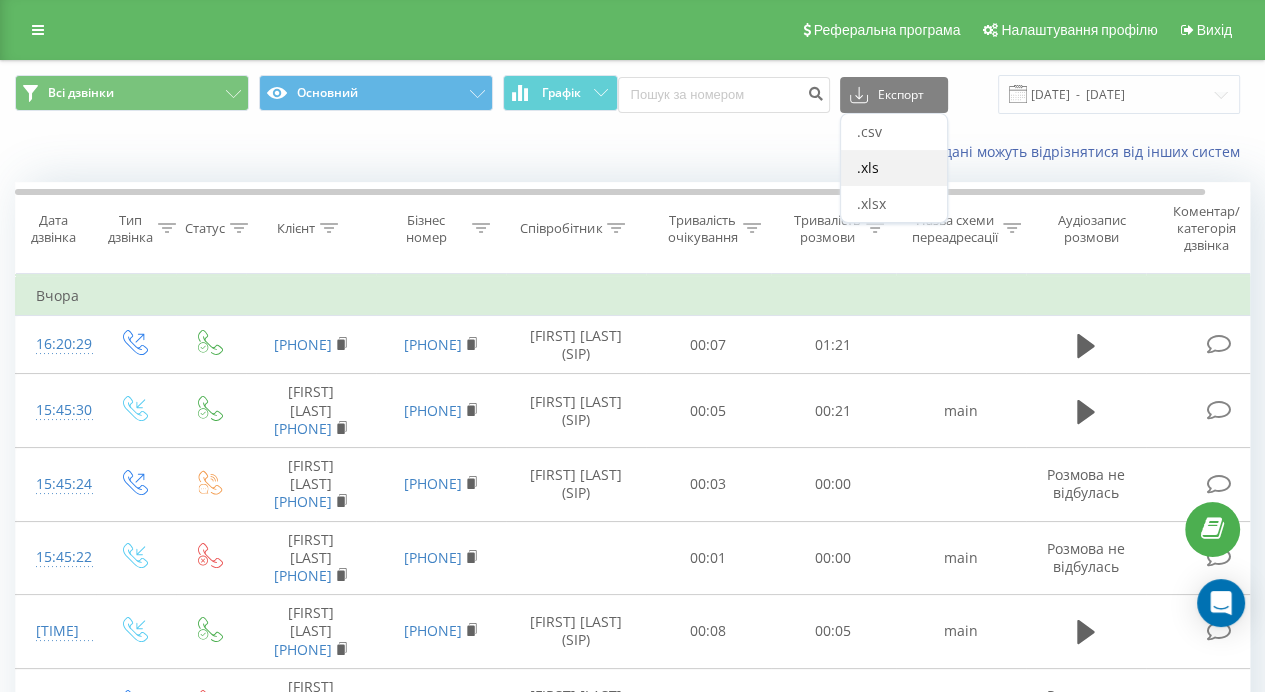 click on ".xls" at bounding box center (894, 168) 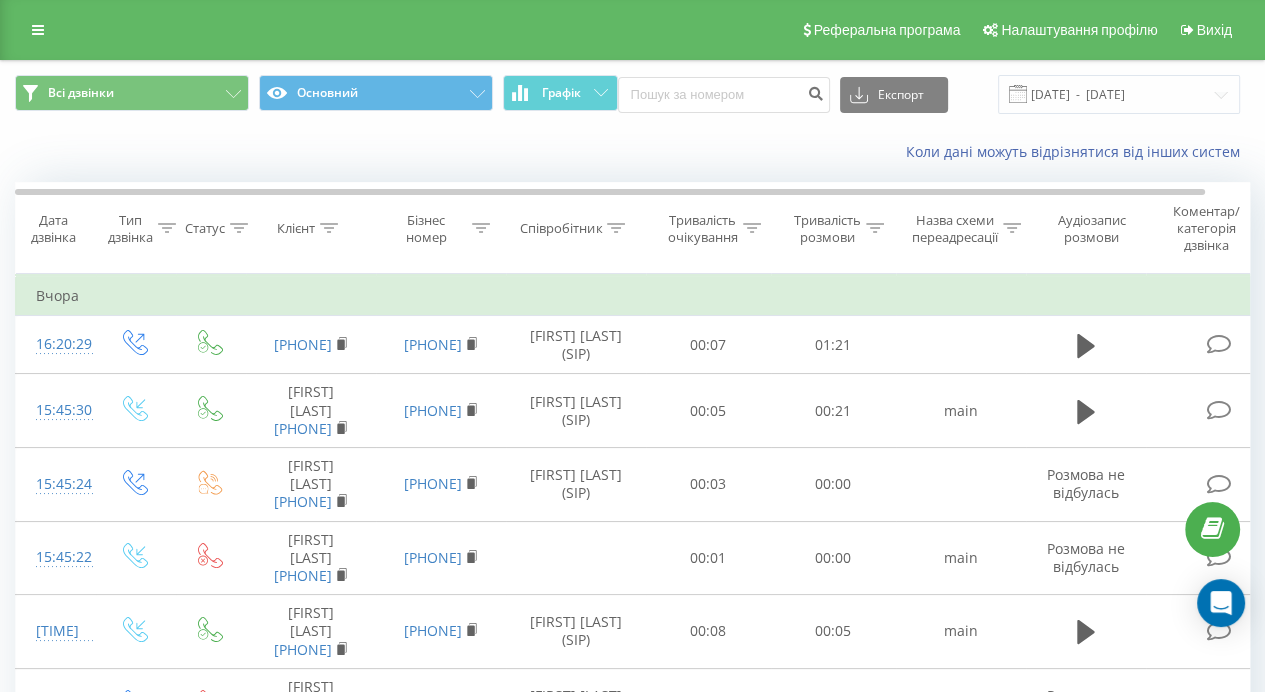 click on "Коли дані можуть відрізнятися вiд інших систем" at bounding box center (632, 152) 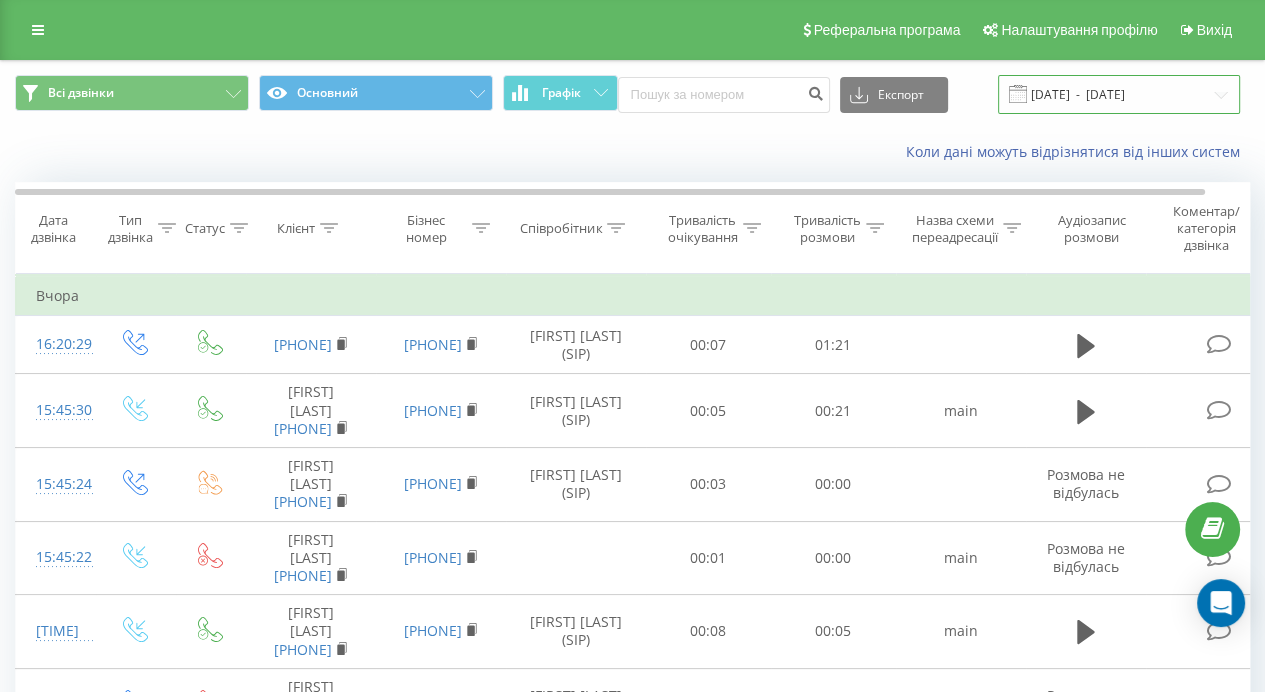 click on "01.08.2025  -  03.08.2025" at bounding box center (1119, 94) 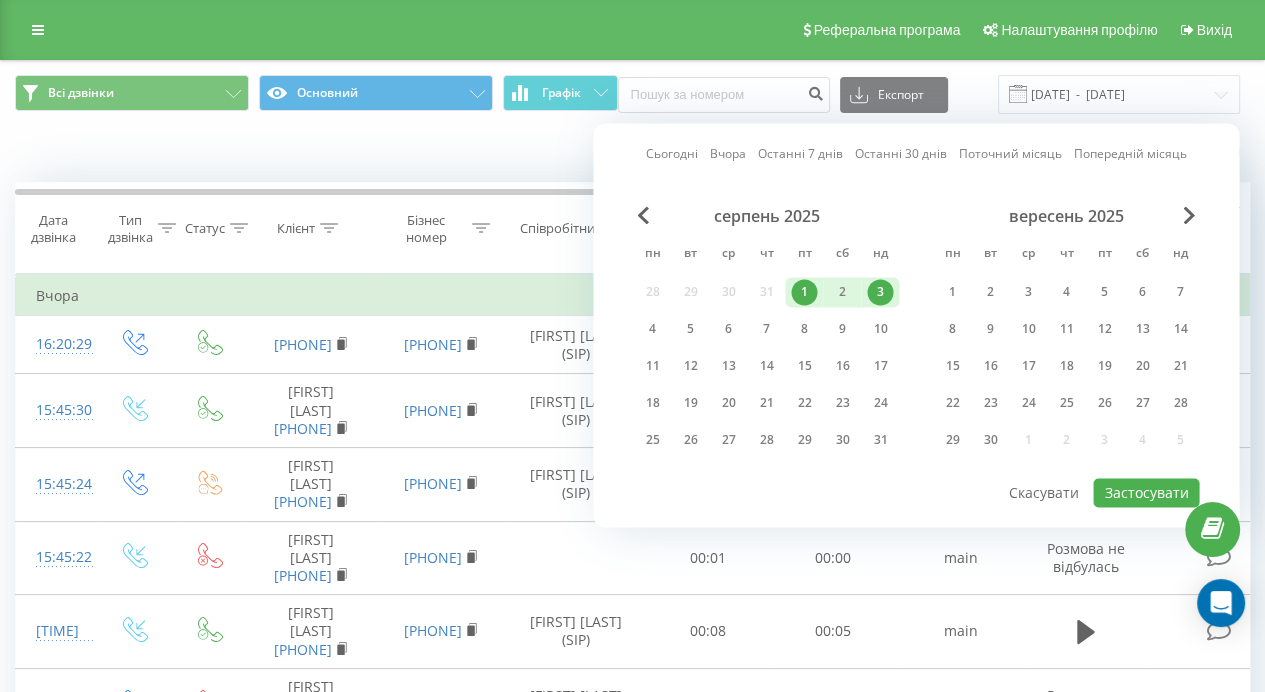 click on "1" at bounding box center (804, 292) 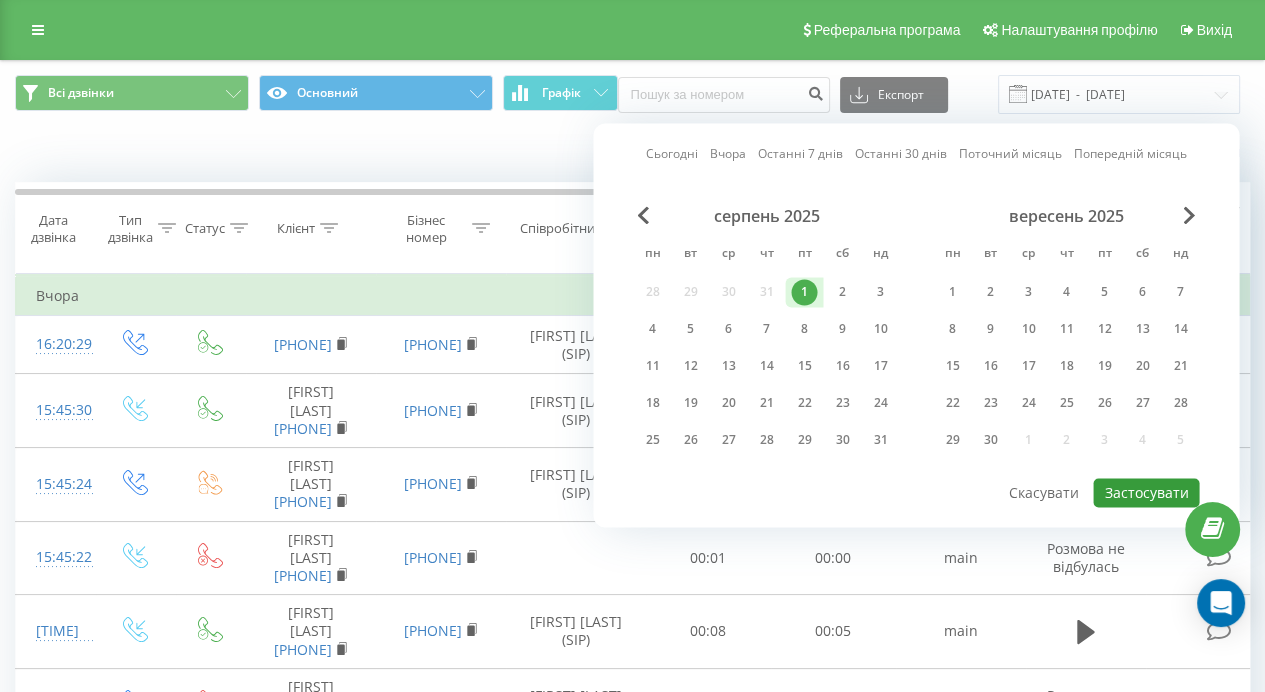 click on "Застосувати" at bounding box center [1146, 492] 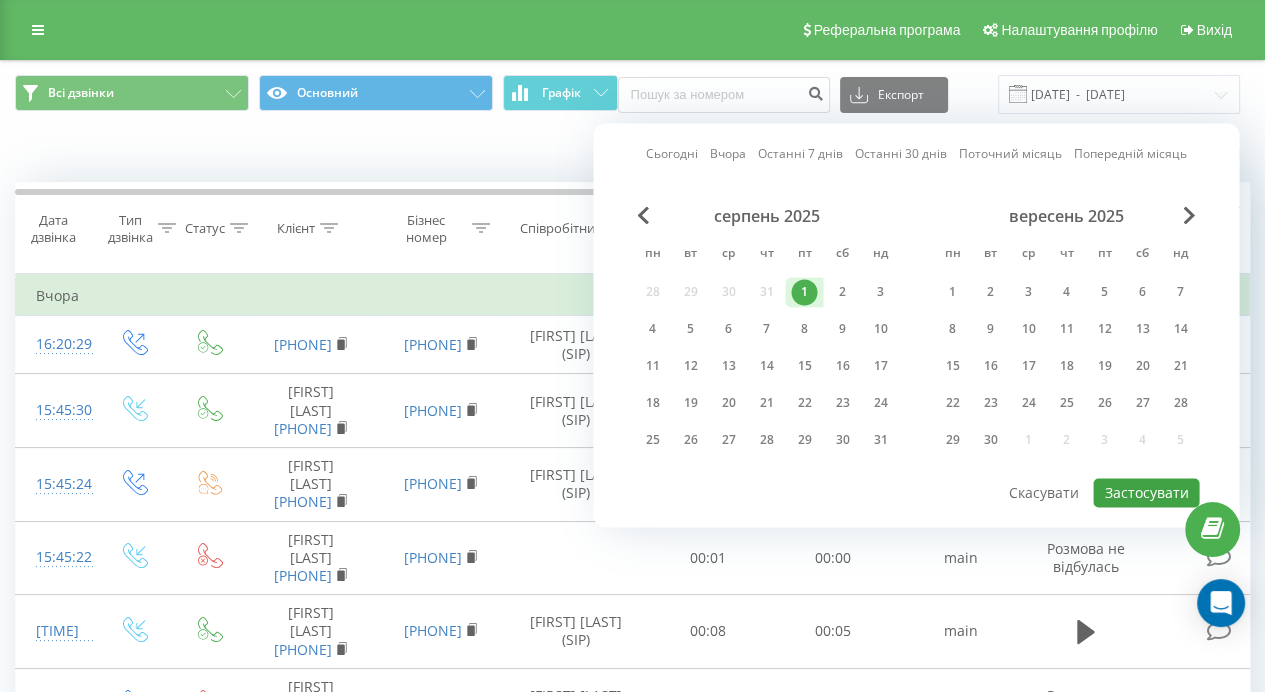 type on "01.08.2025  -  01.08.2025" 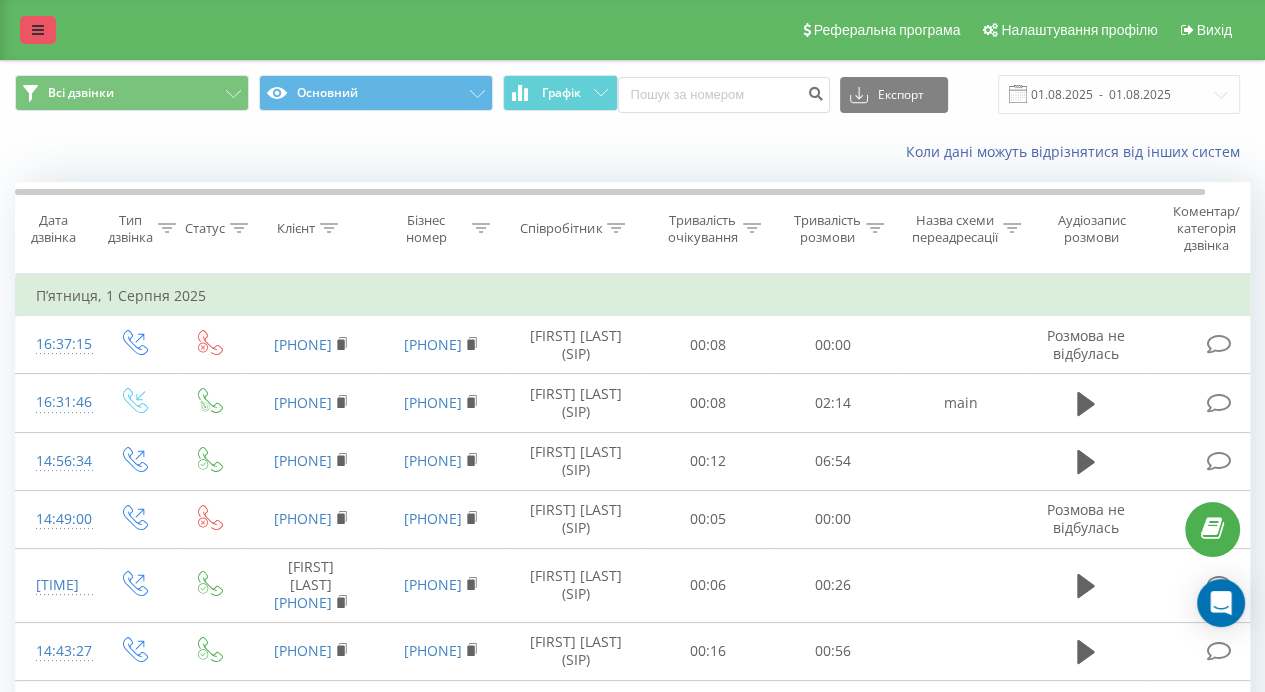 click at bounding box center [38, 30] 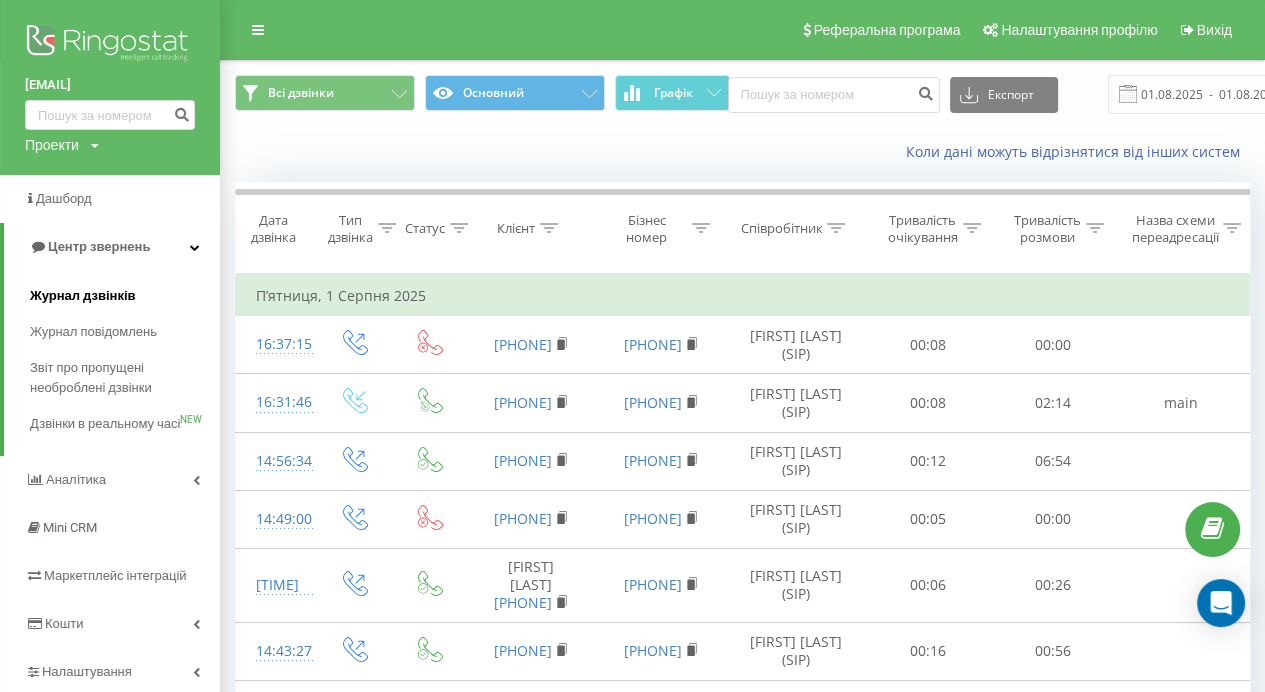 click on "Журнал дзвінків" at bounding box center [83, 296] 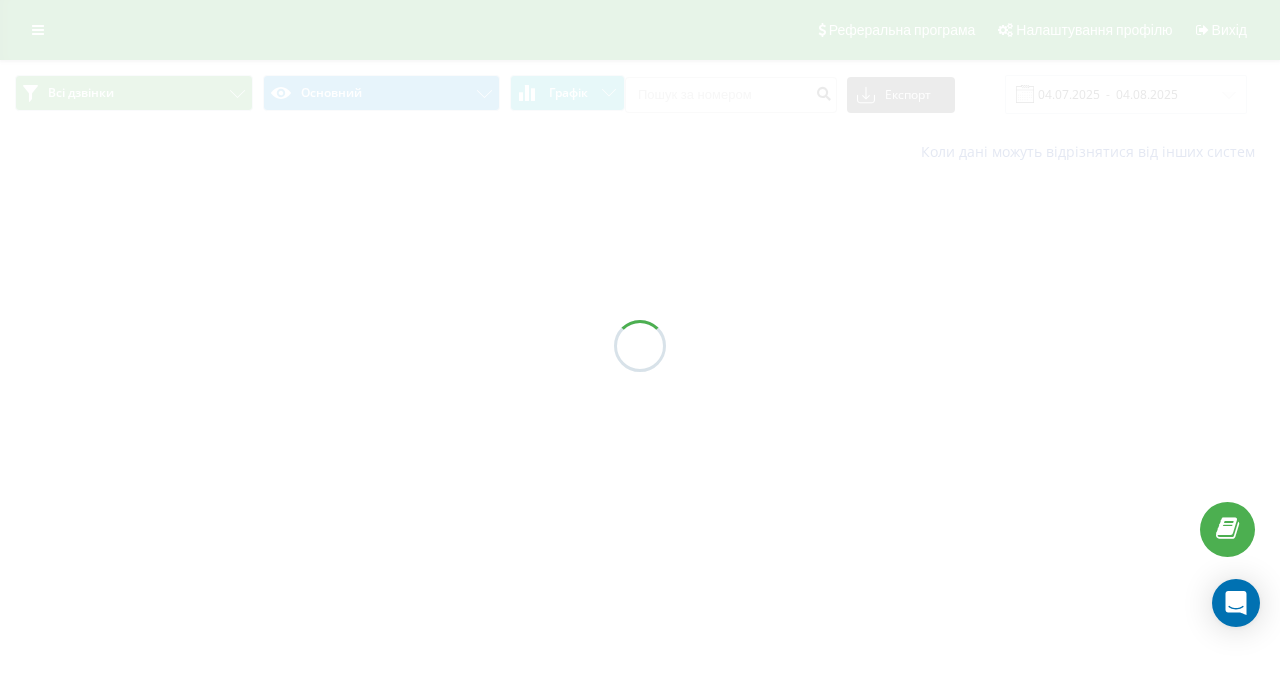 scroll, scrollTop: 0, scrollLeft: 0, axis: both 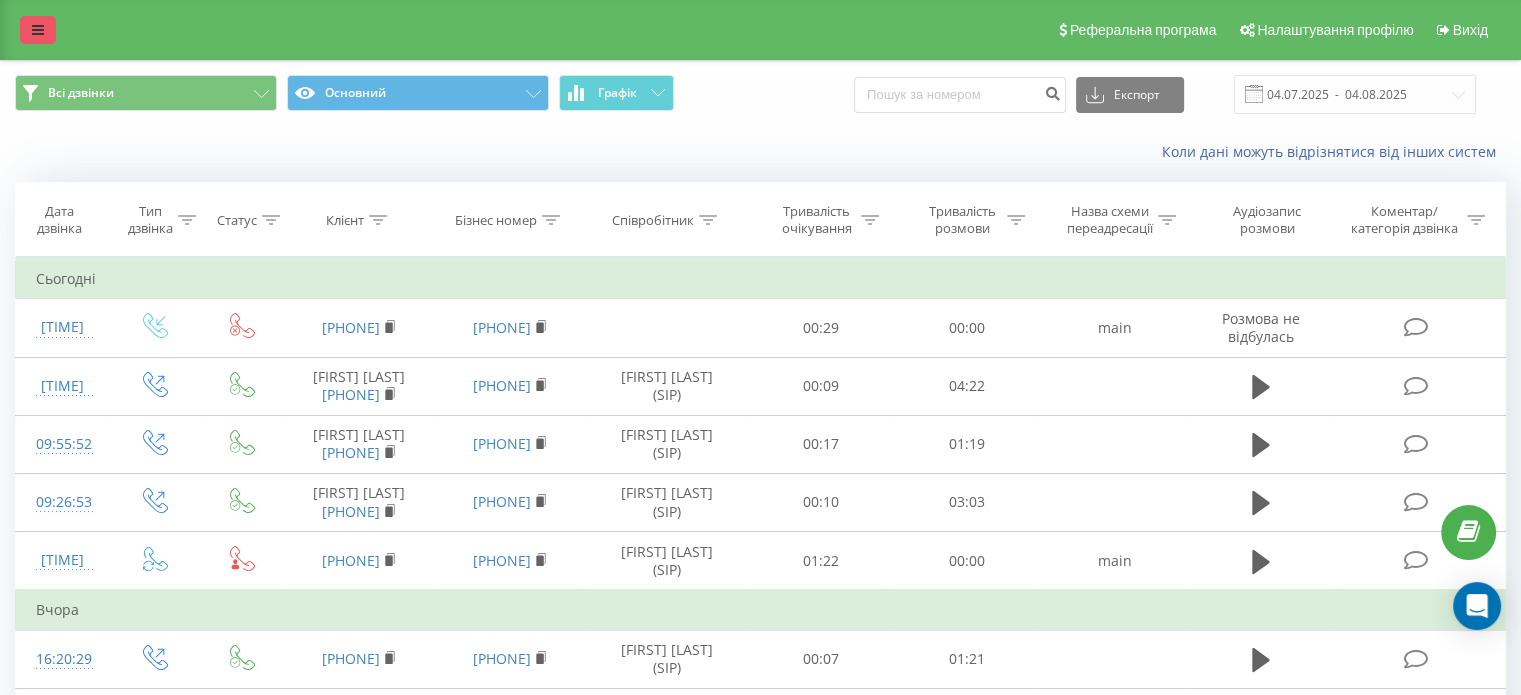 click at bounding box center [38, 30] 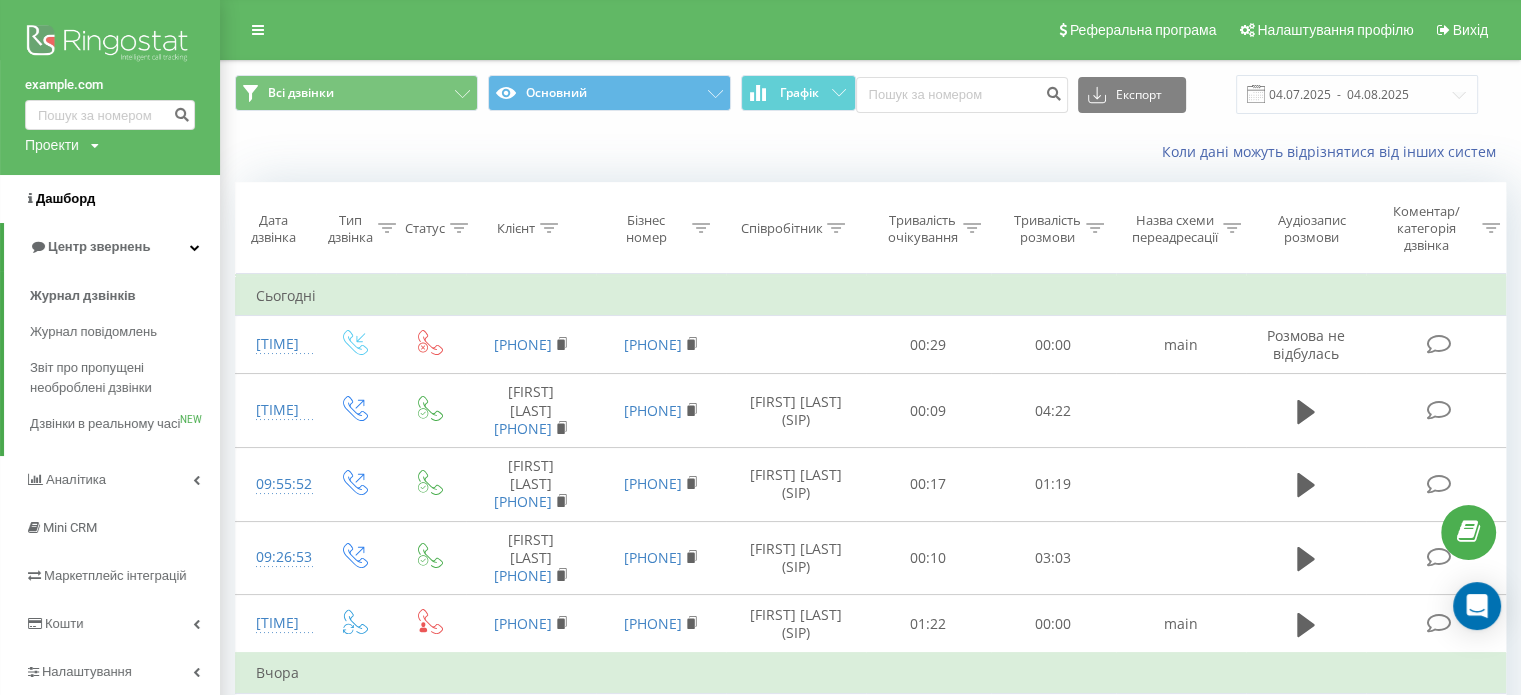 click on "Дашборд" at bounding box center [65, 198] 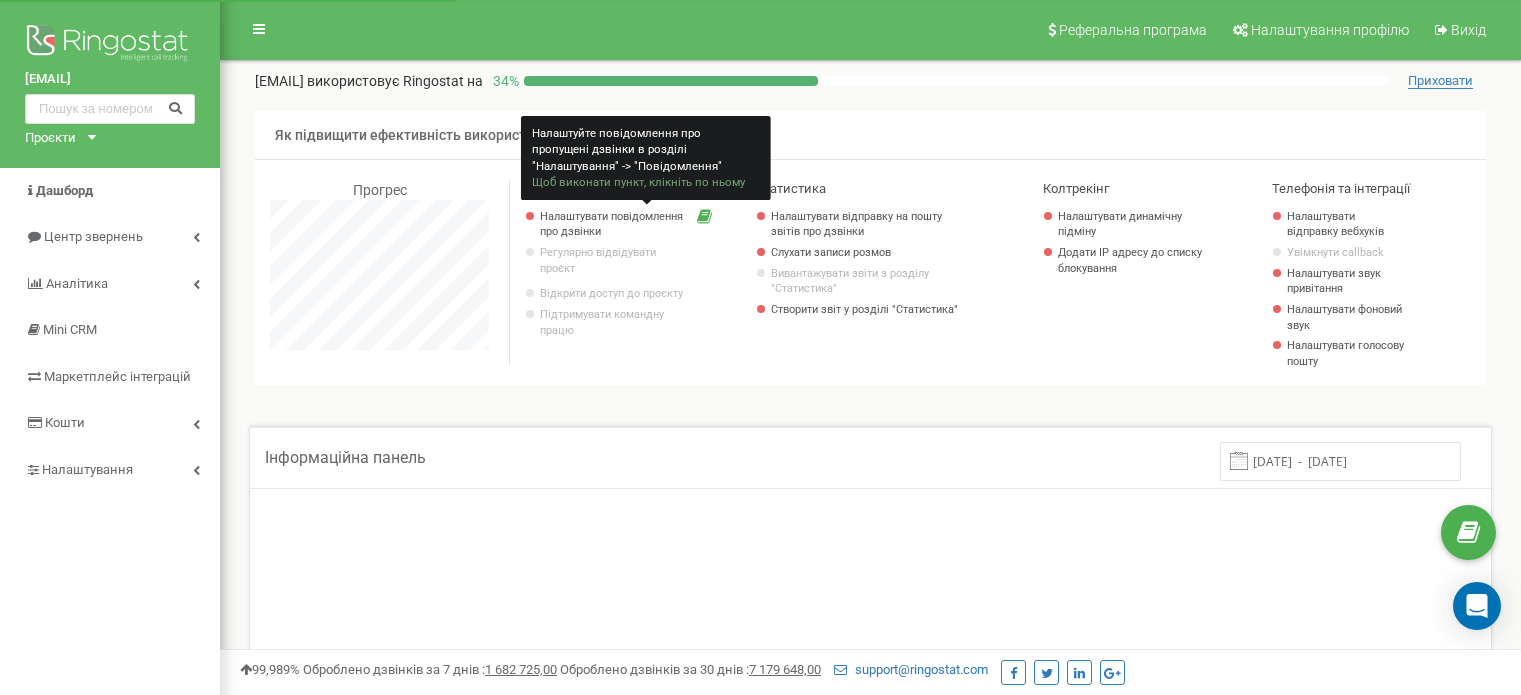 scroll, scrollTop: 0, scrollLeft: 0, axis: both 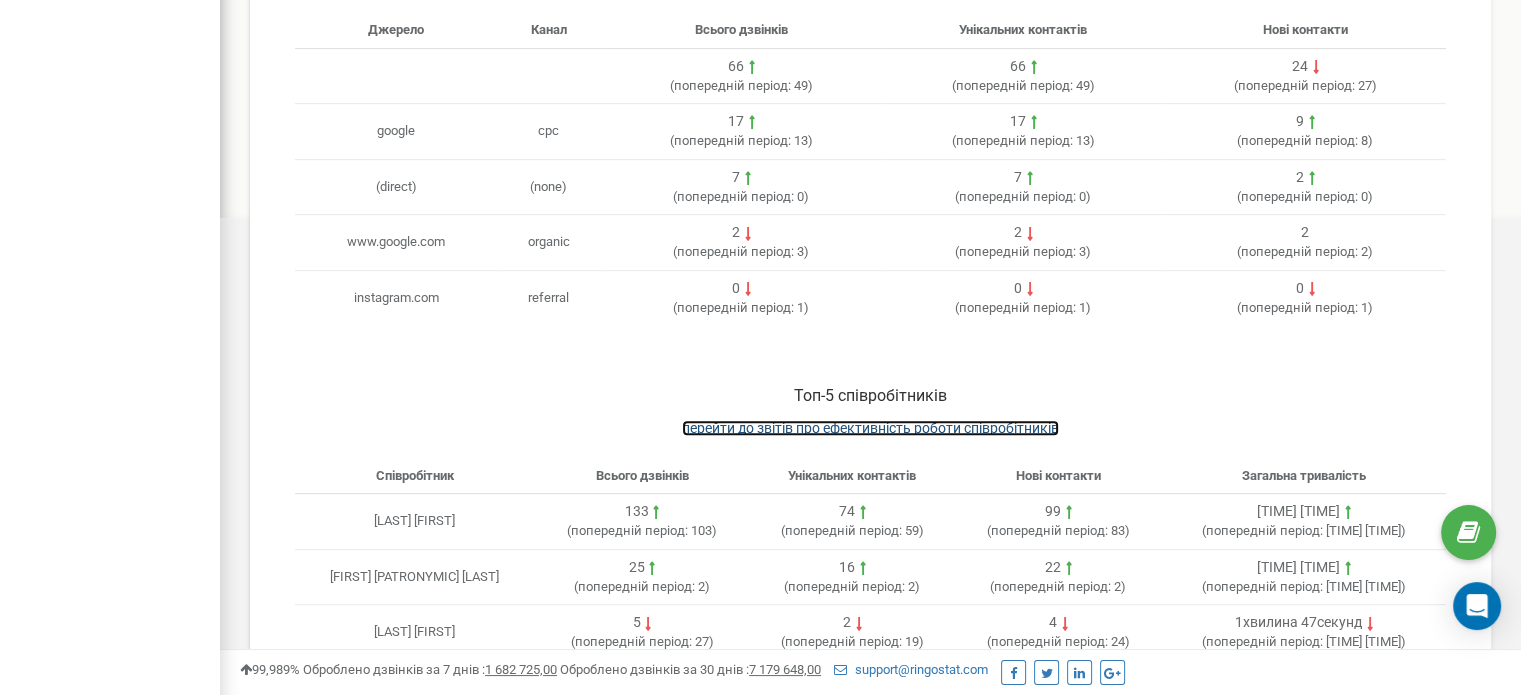 click on "перейти до звітів про ефективність роботи співробітників" at bounding box center (870, 428) 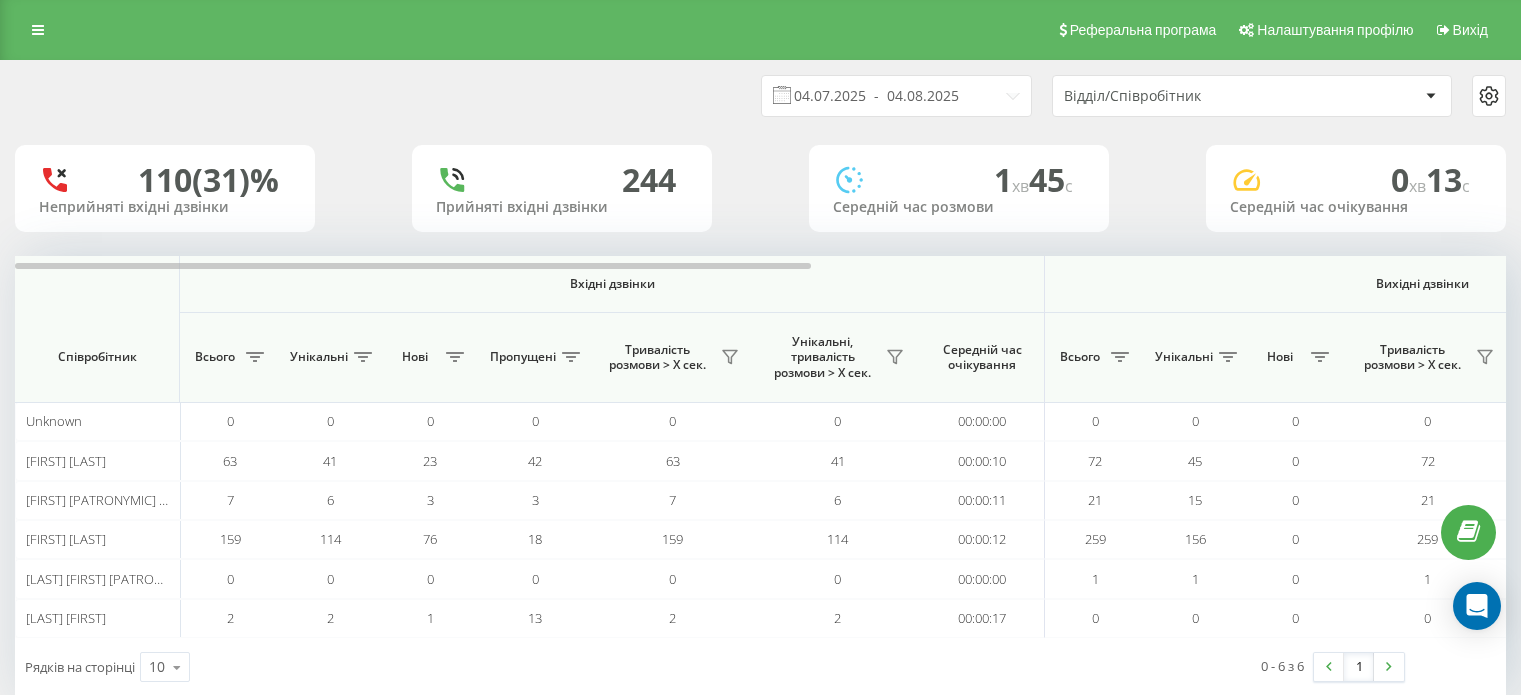scroll, scrollTop: 0, scrollLeft: 0, axis: both 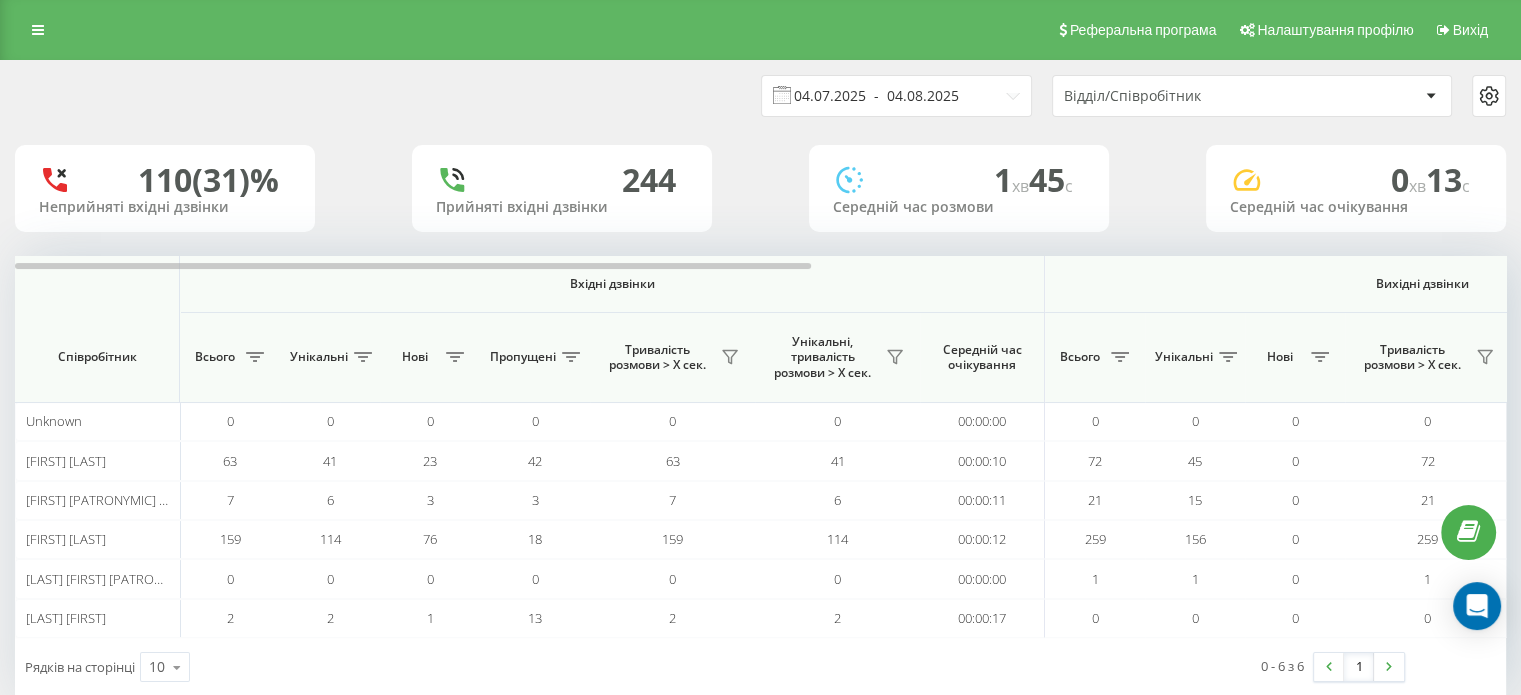 click on "04.07.2025  -  04.08.2025" at bounding box center (896, 96) 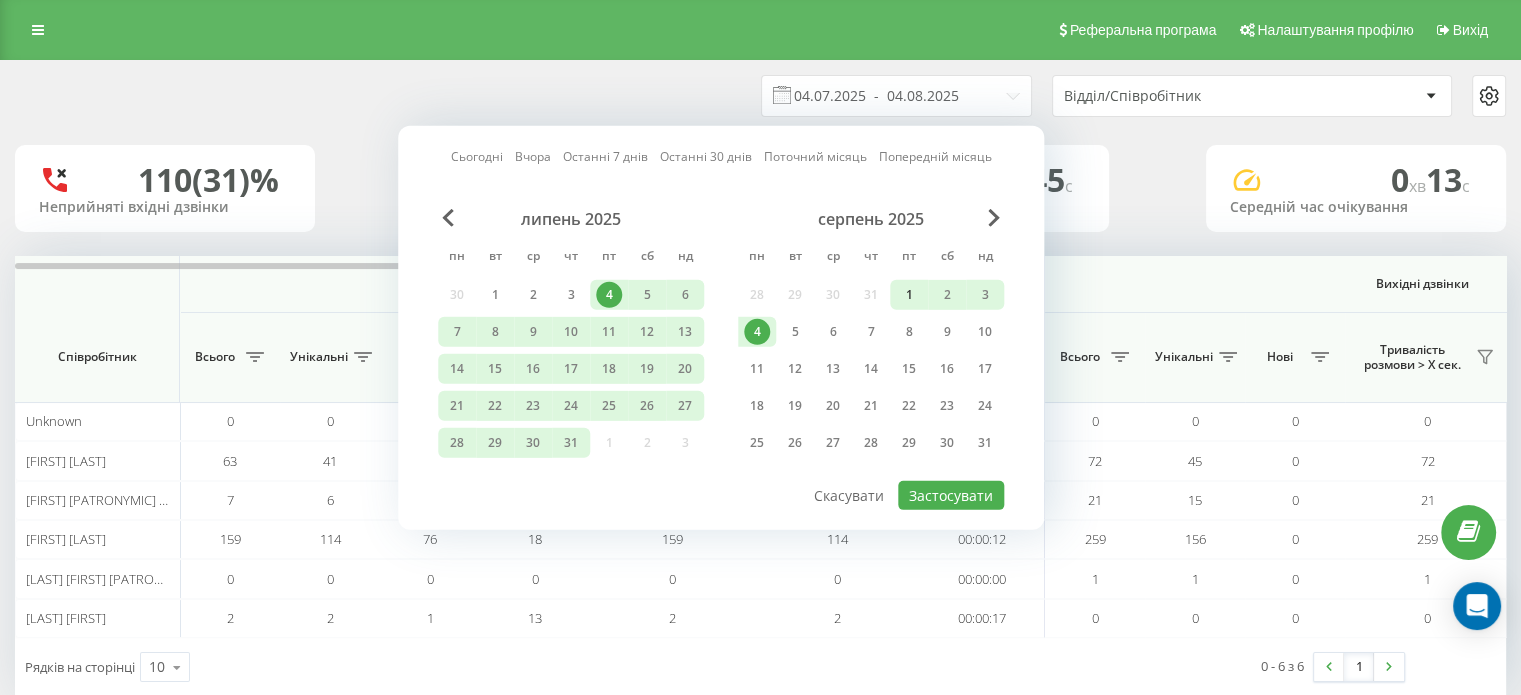 click on "1" at bounding box center (909, 295) 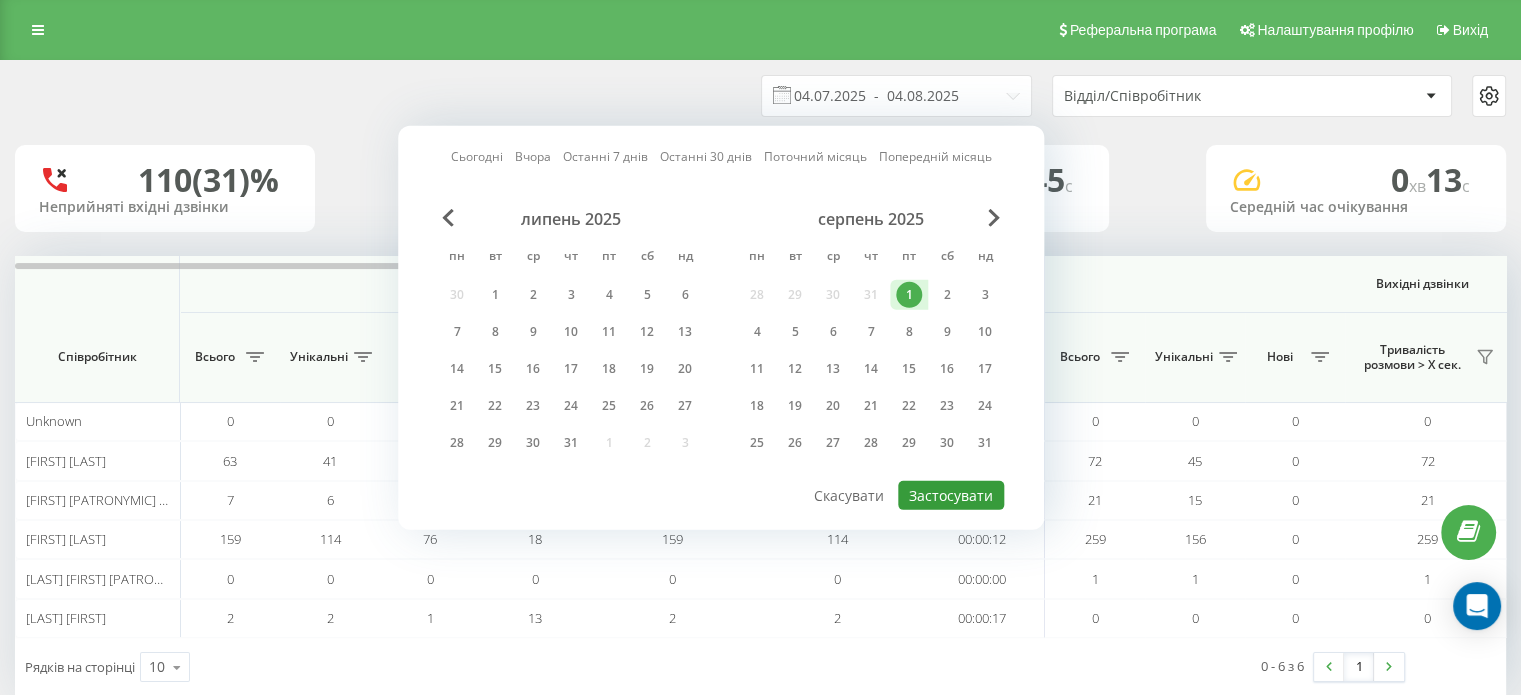click on "Застосувати" at bounding box center [951, 495] 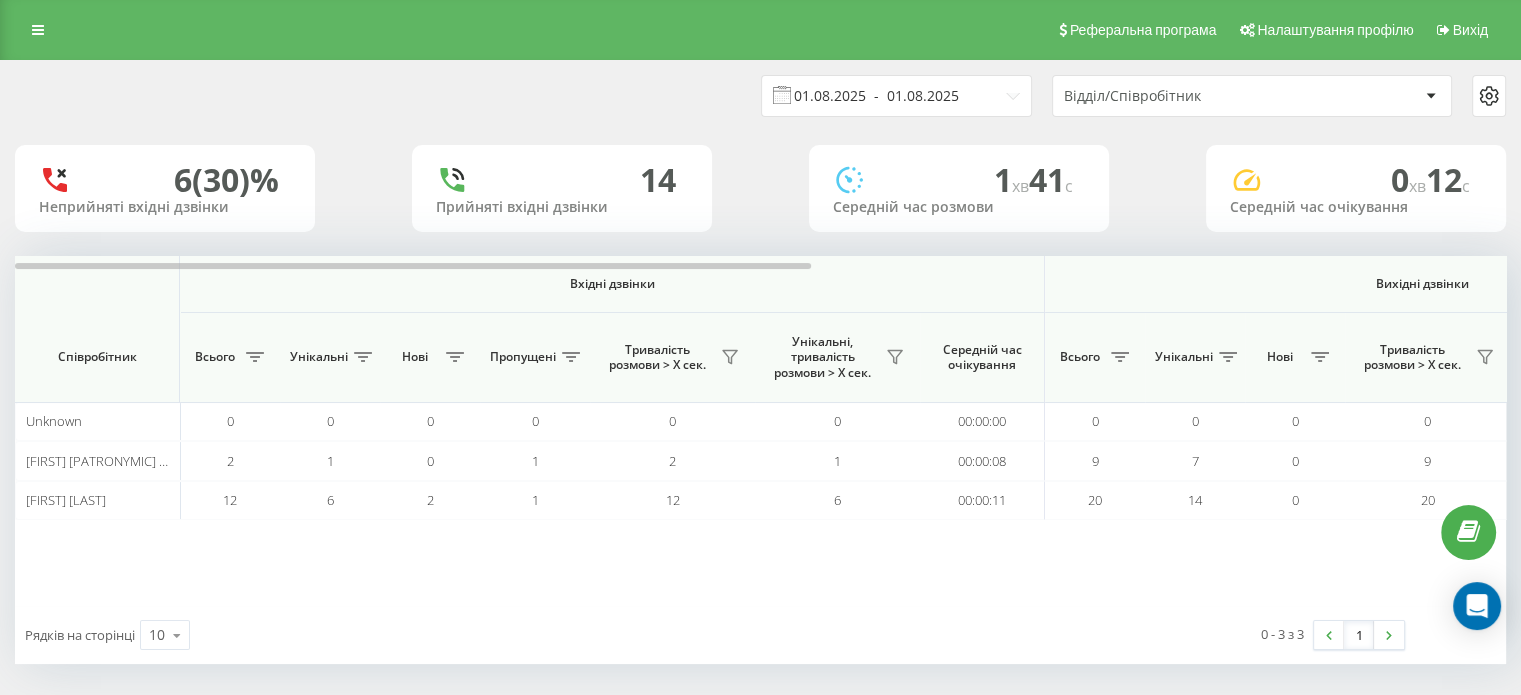 click on "01.08.2025  -  01.08.2025" at bounding box center (896, 96) 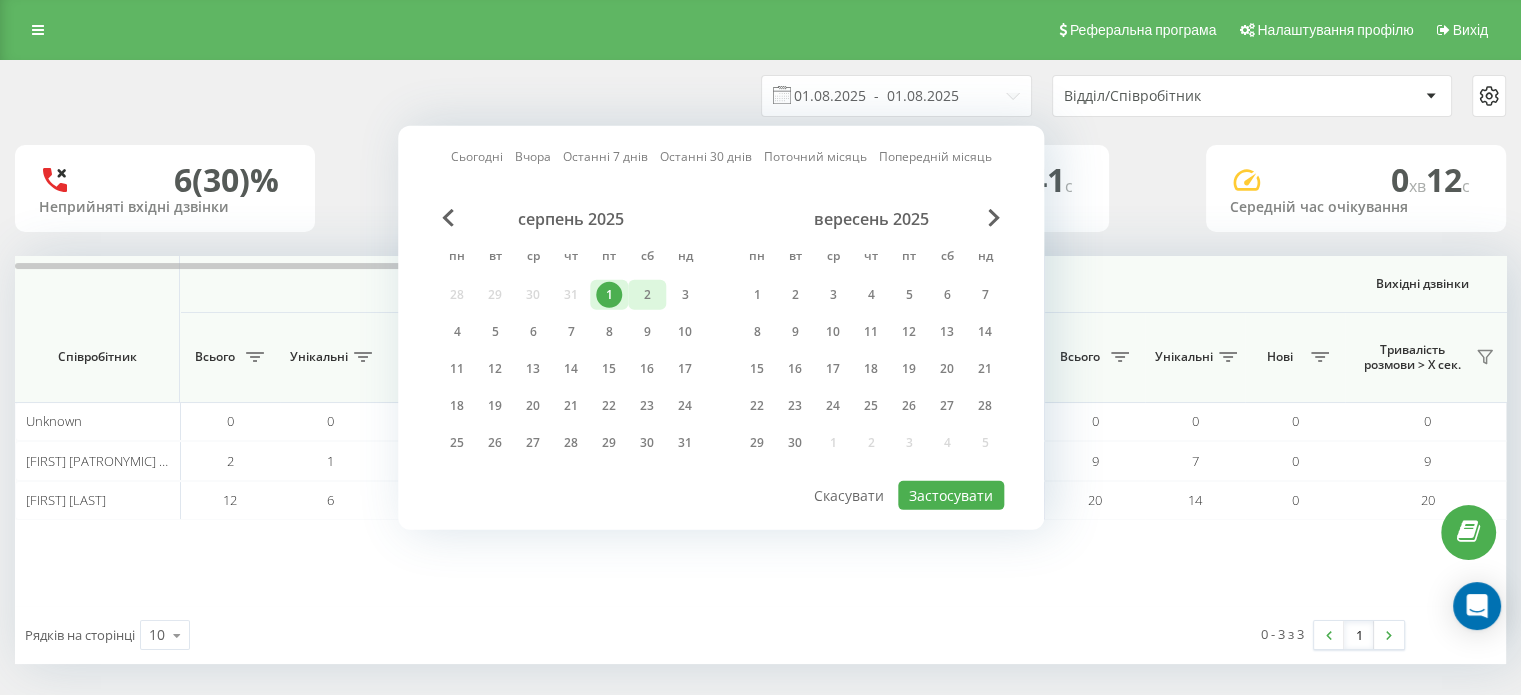 click on "2" at bounding box center [647, 295] 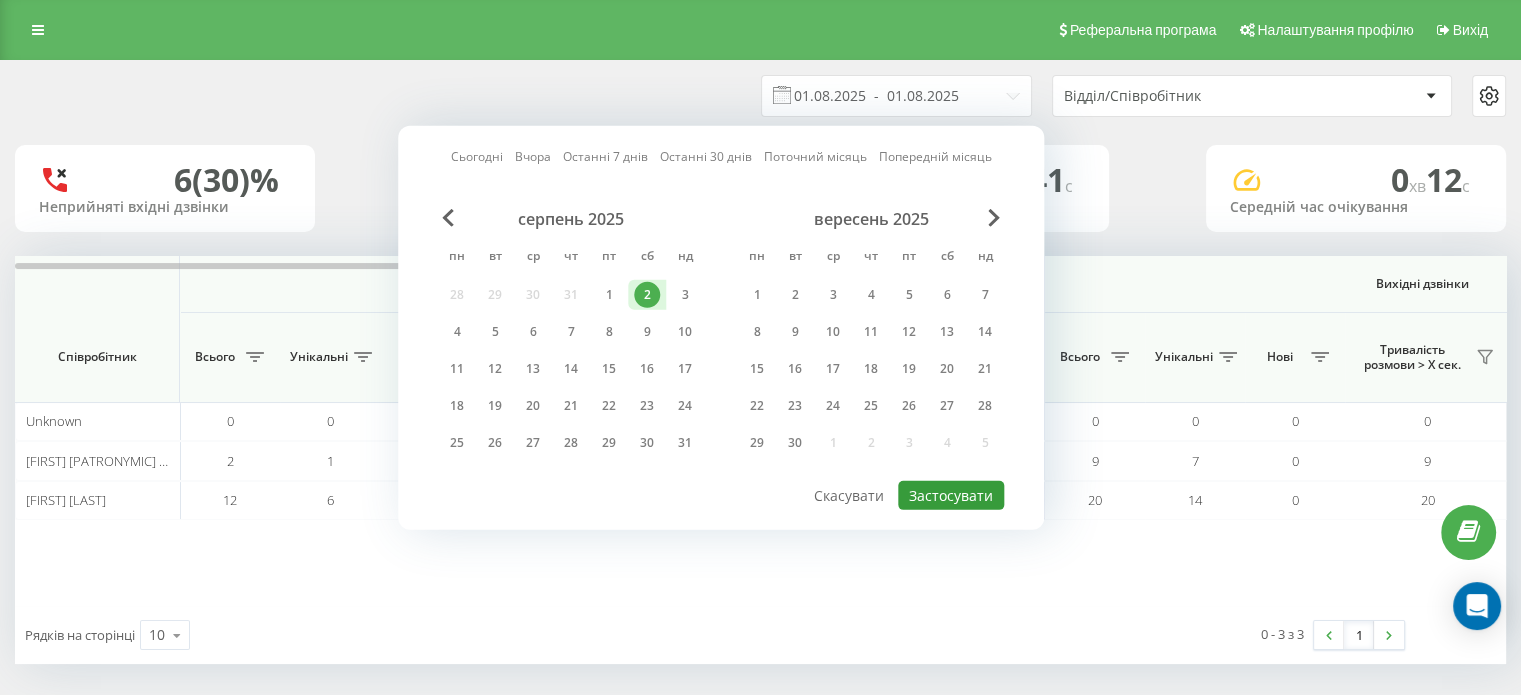 click on "Застосувати" at bounding box center (951, 495) 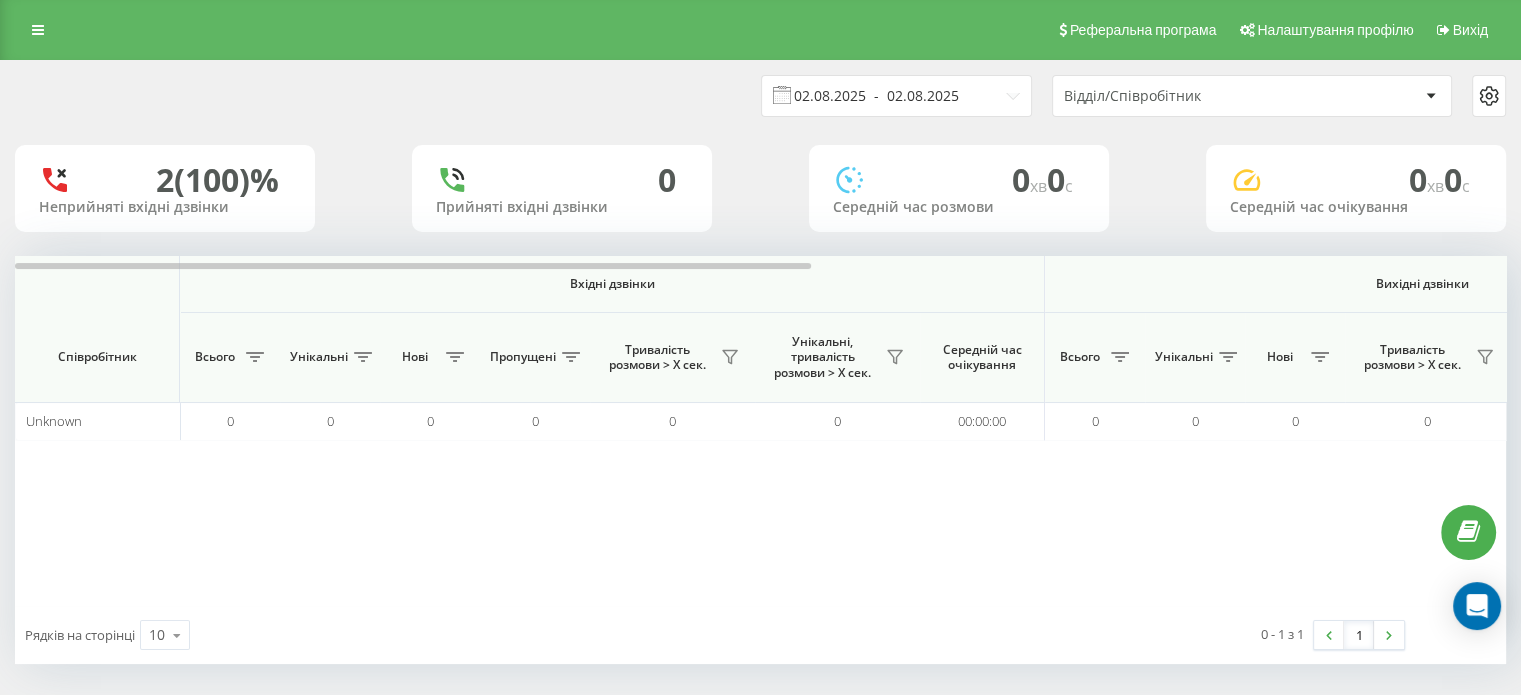 click on "02.08.2025  -  02.08.2025" at bounding box center [896, 96] 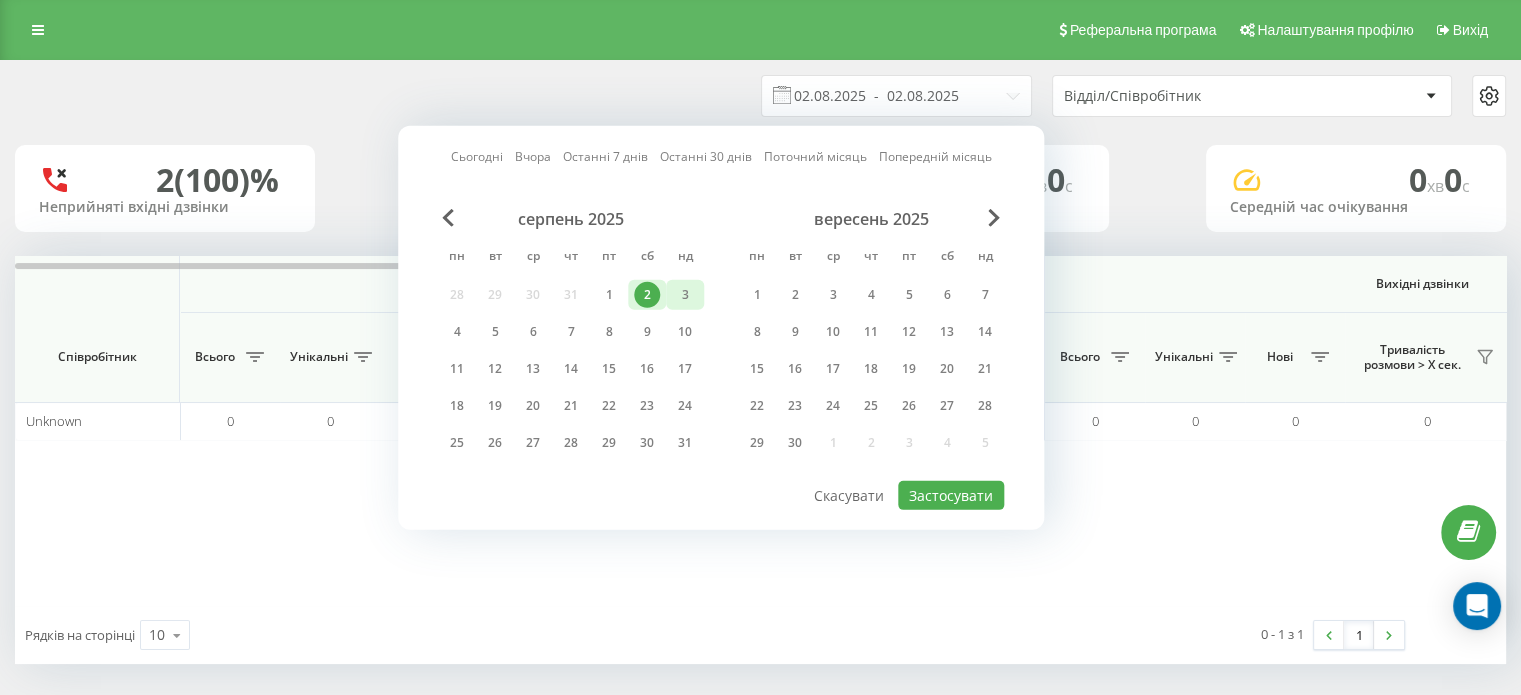 click on "3" at bounding box center (685, 295) 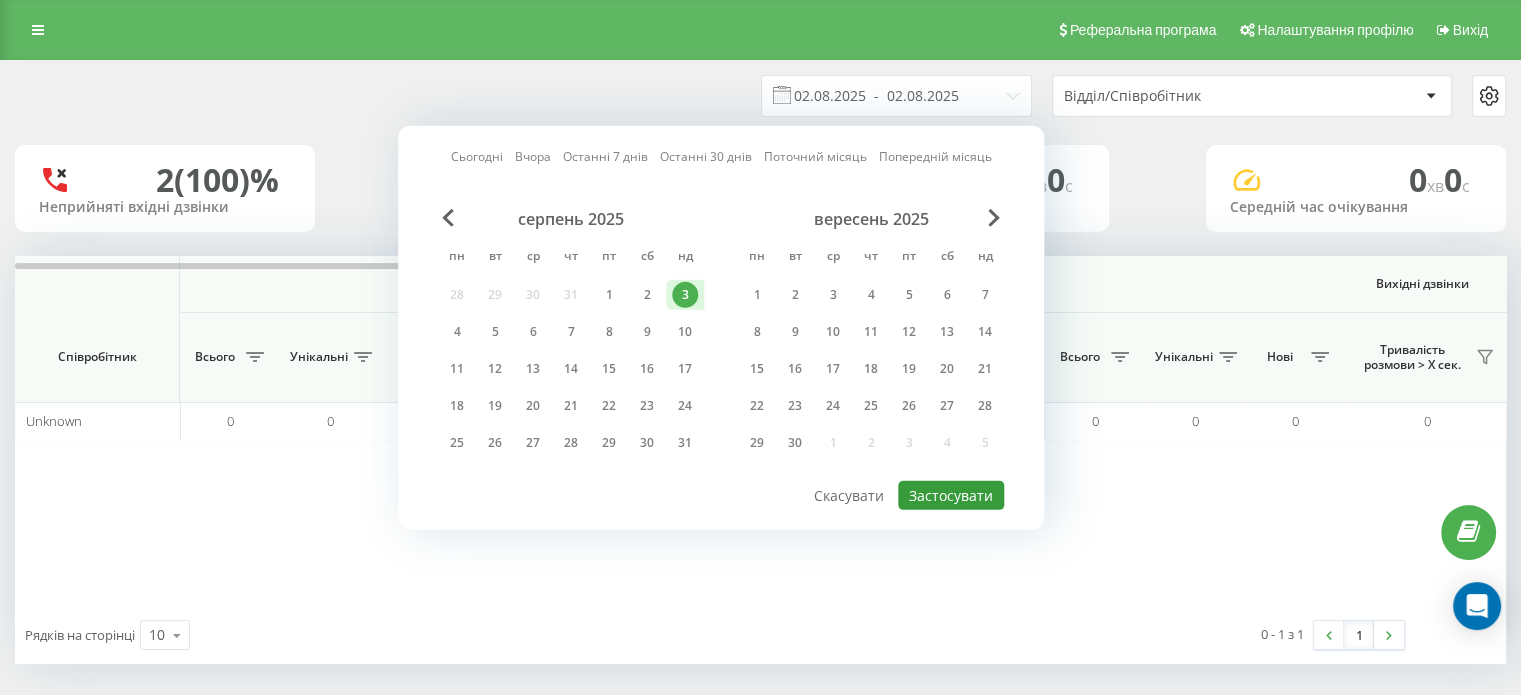 click on "Застосувати" at bounding box center [951, 495] 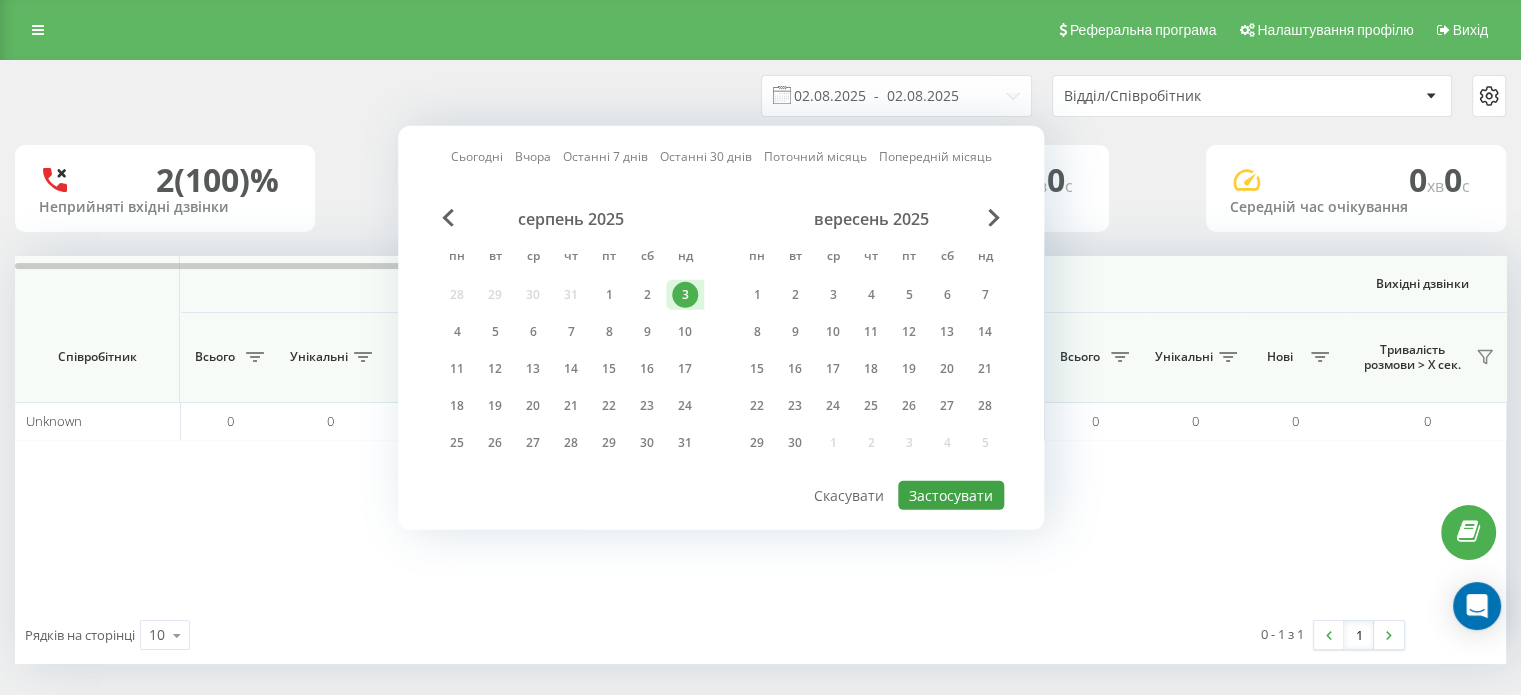 type on "03.08.2025  -  03.08.2025" 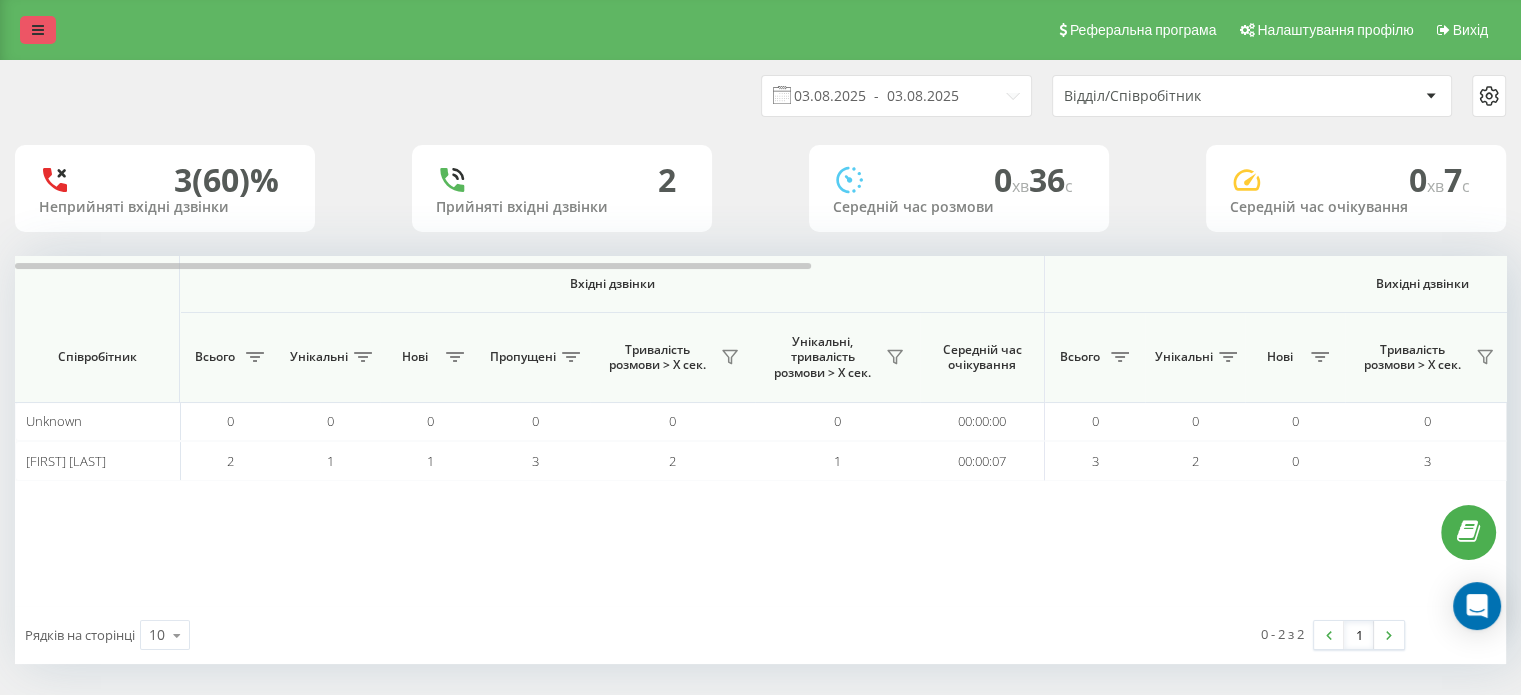 click at bounding box center (38, 30) 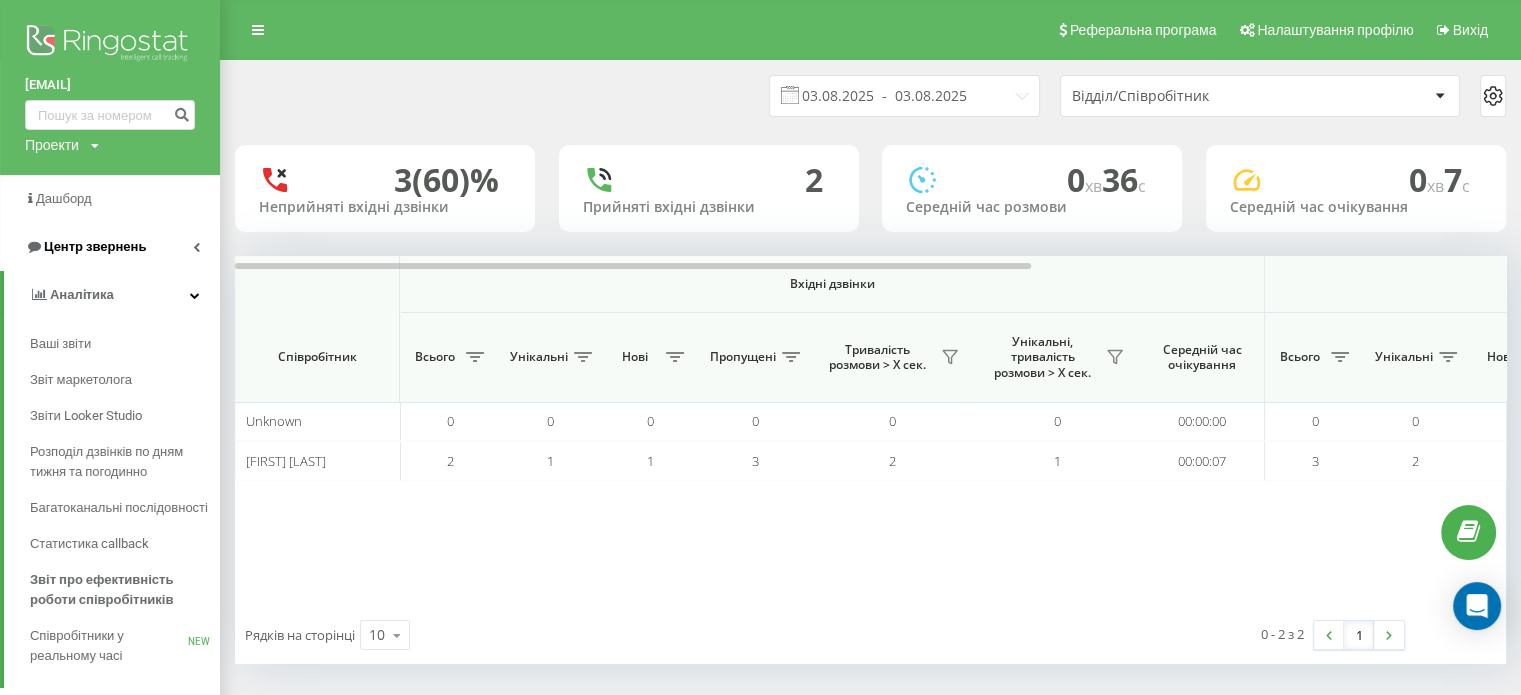 click on "Центр звернень" at bounding box center [110, 247] 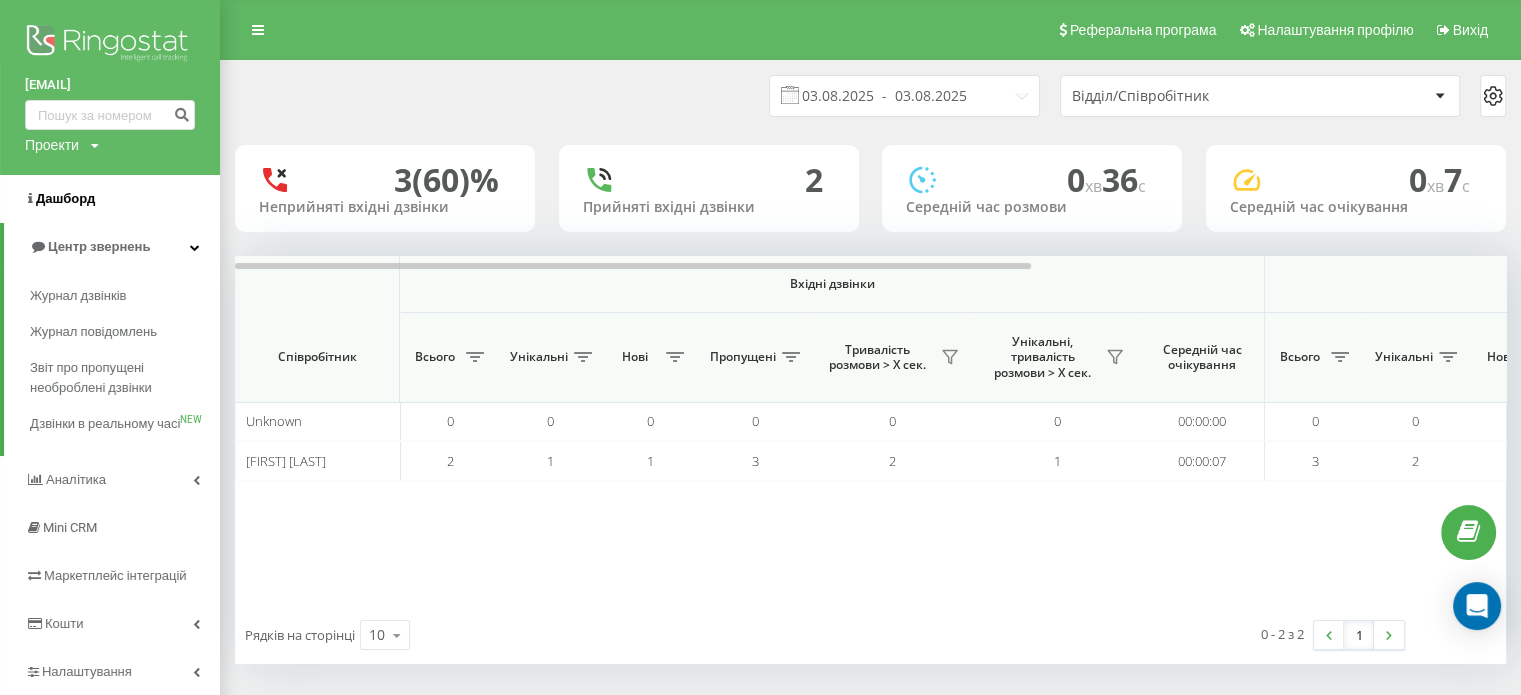 click on "Дашборд" at bounding box center (110, 199) 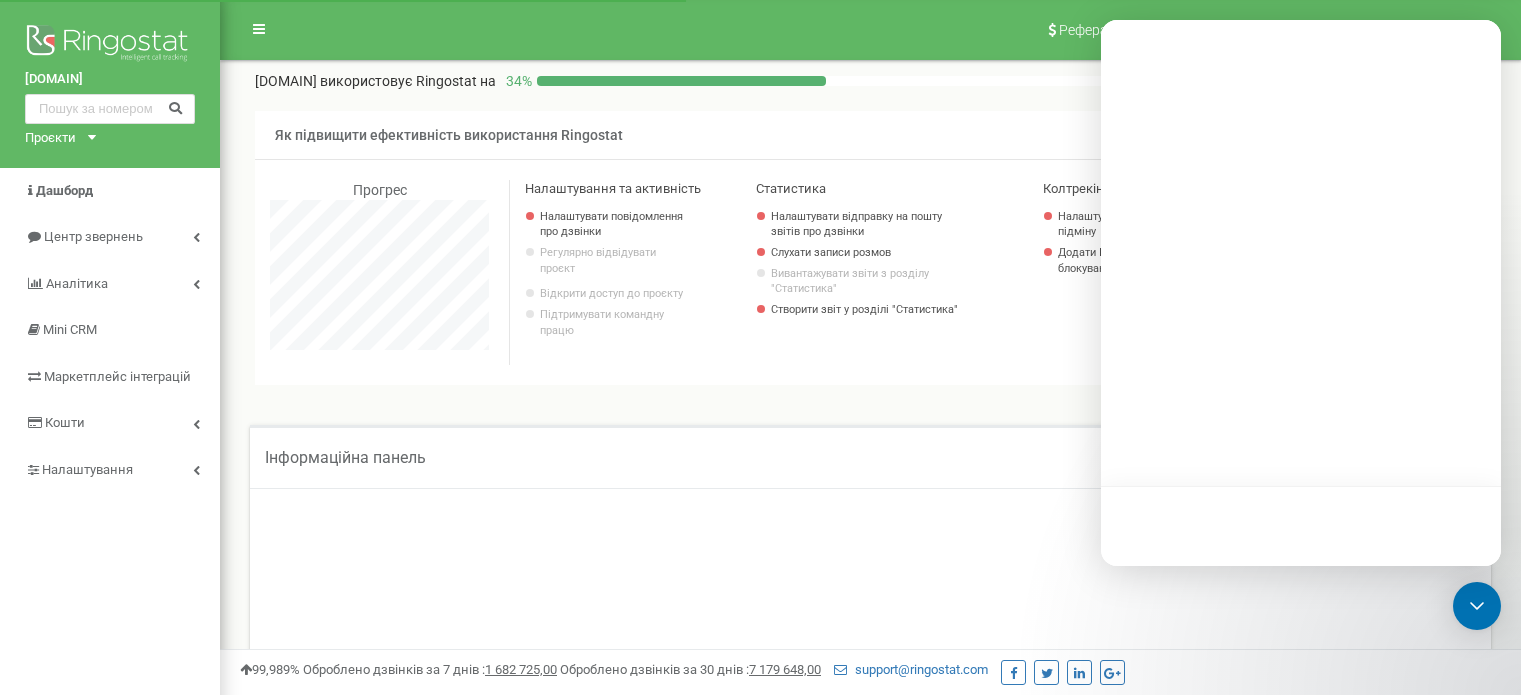 scroll, scrollTop: 0, scrollLeft: 0, axis: both 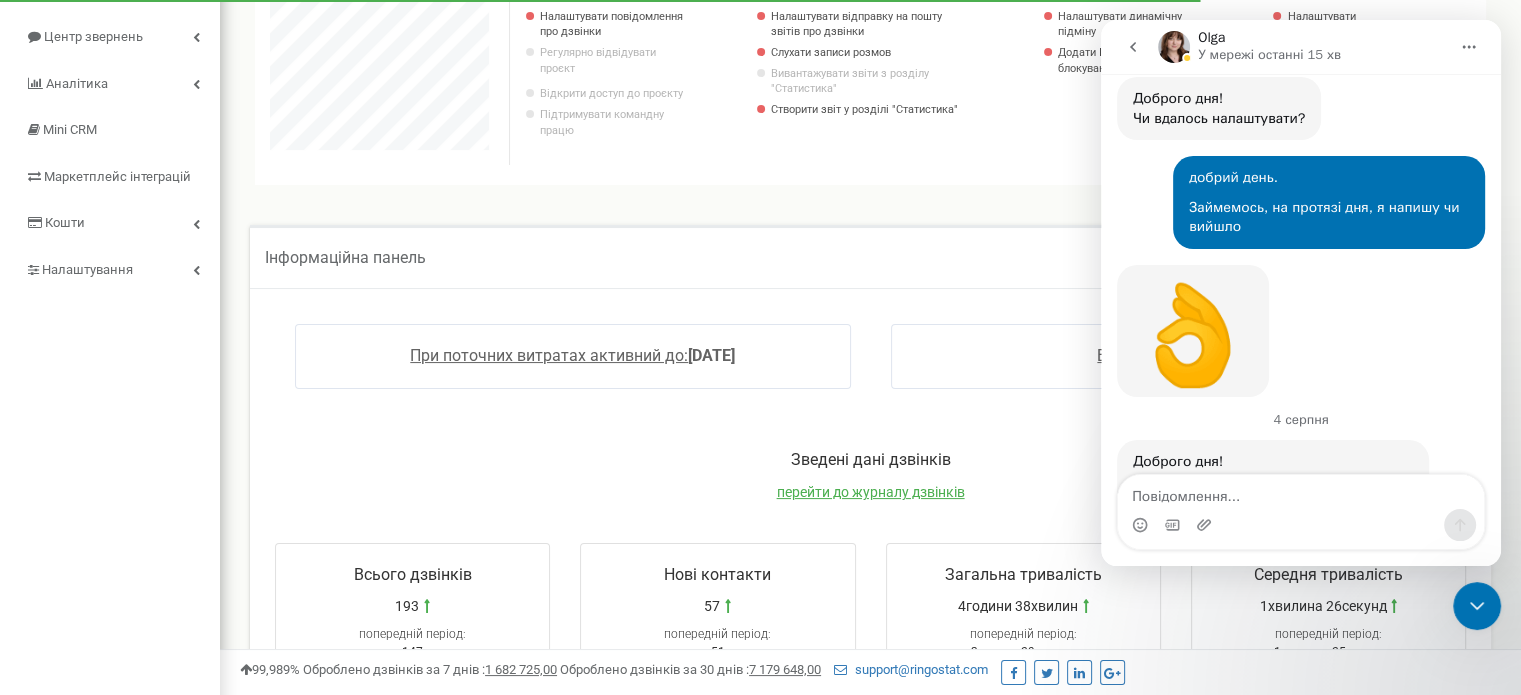 click on "Зведені дані дзвінків" at bounding box center [870, 460] 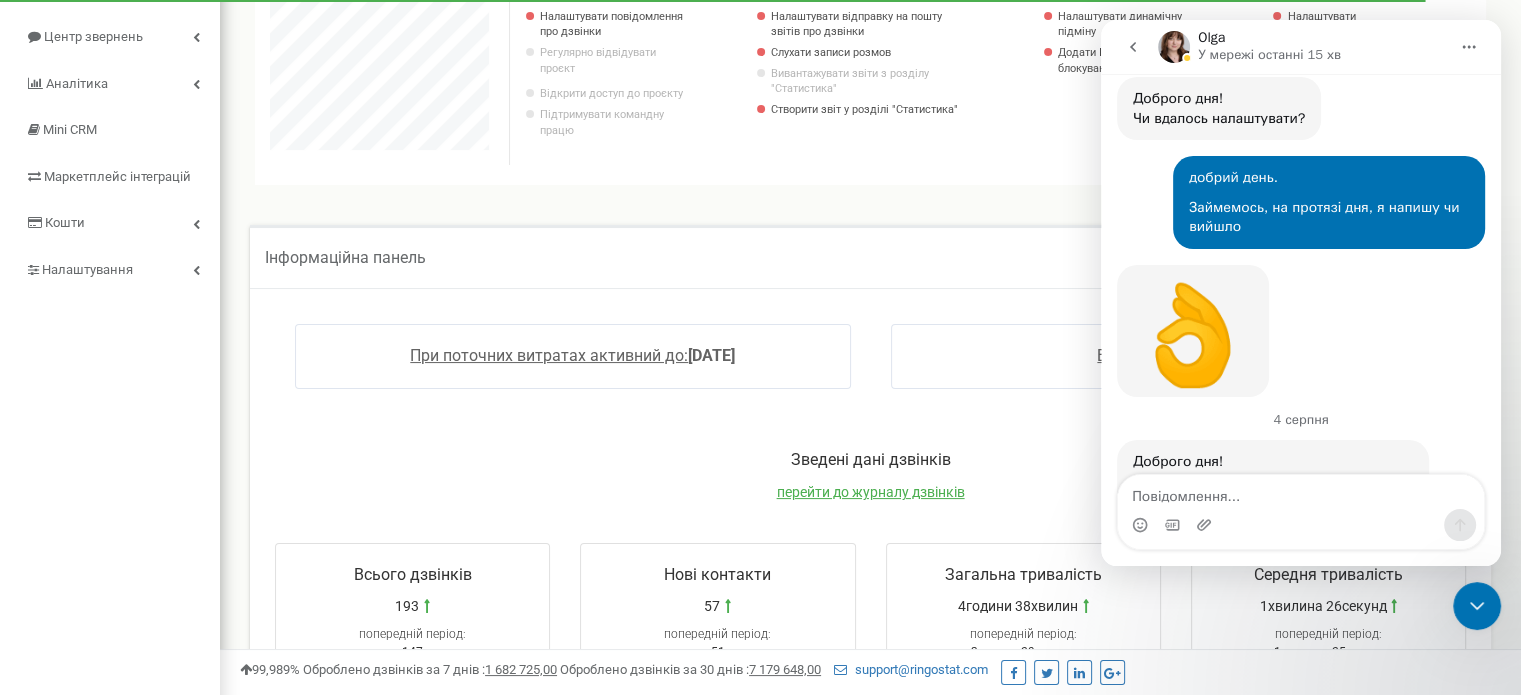 click 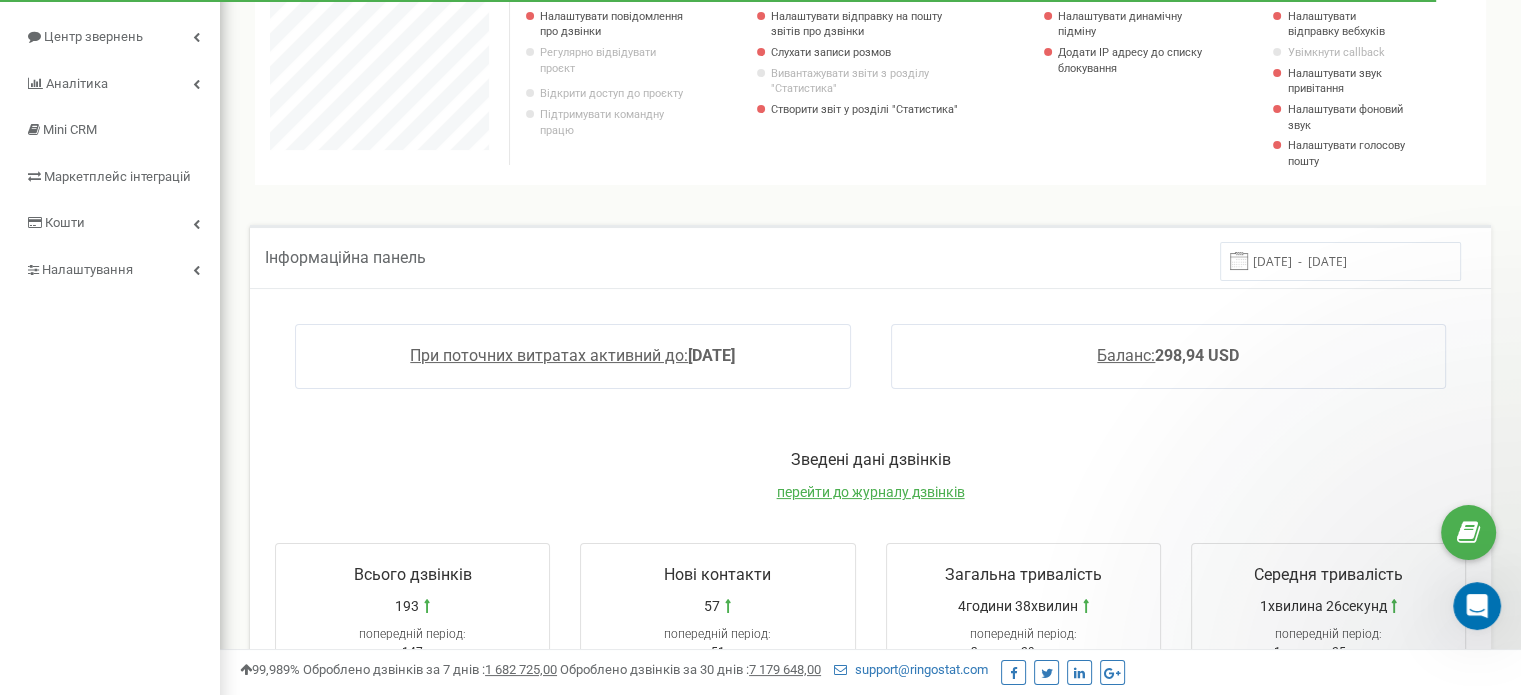 scroll, scrollTop: 0, scrollLeft: 0, axis: both 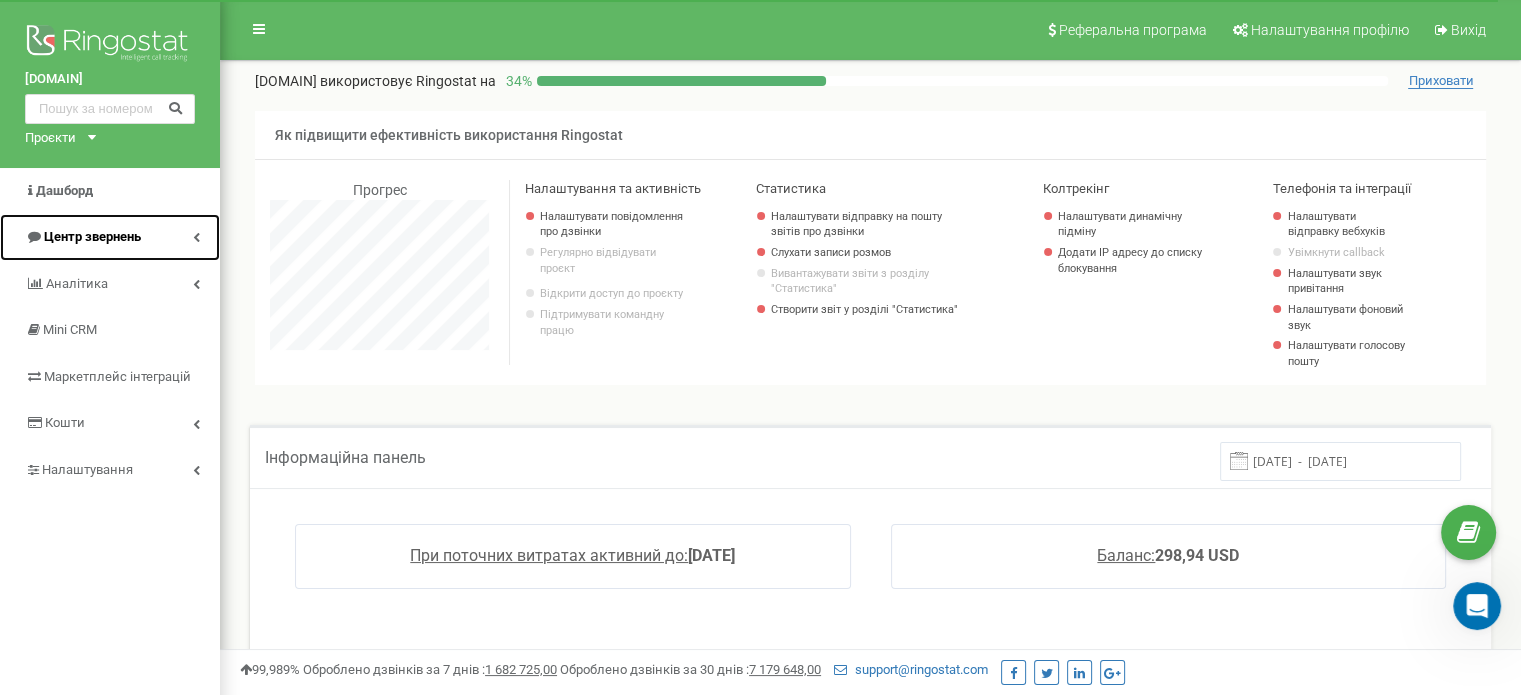 click on "Центр звернень" at bounding box center (92, 236) 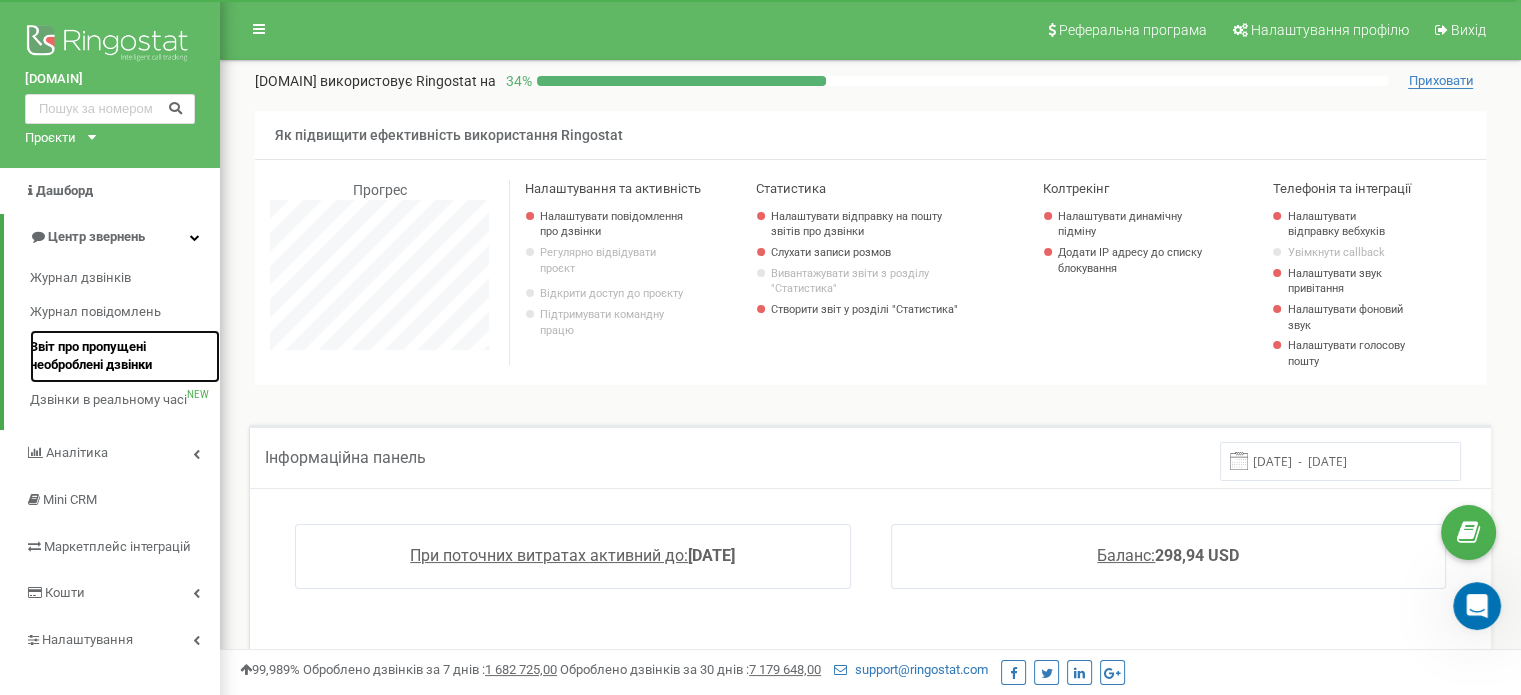 click on "Звіт про пропущені необроблені дзвінки" at bounding box center (120, 356) 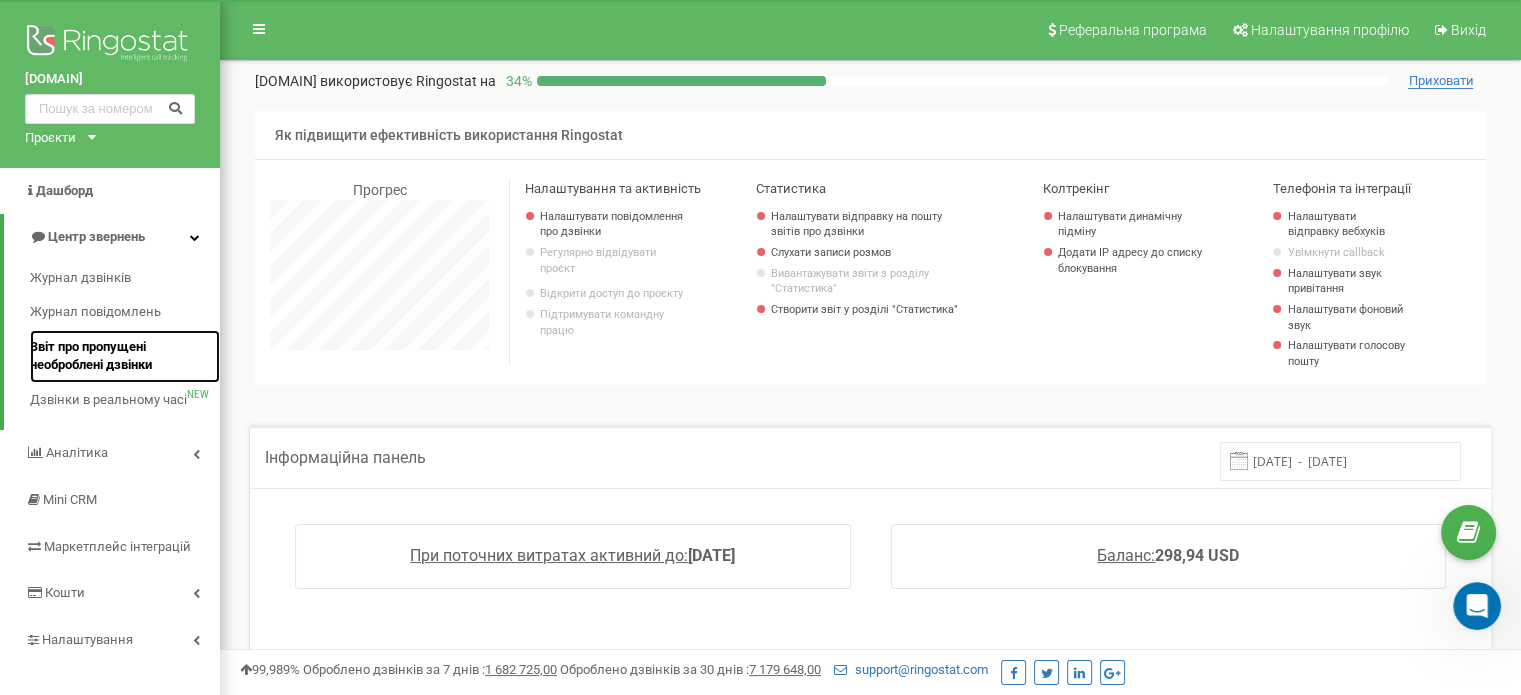 click on "Звіт про пропущені необроблені дзвінки" at bounding box center [120, 356] 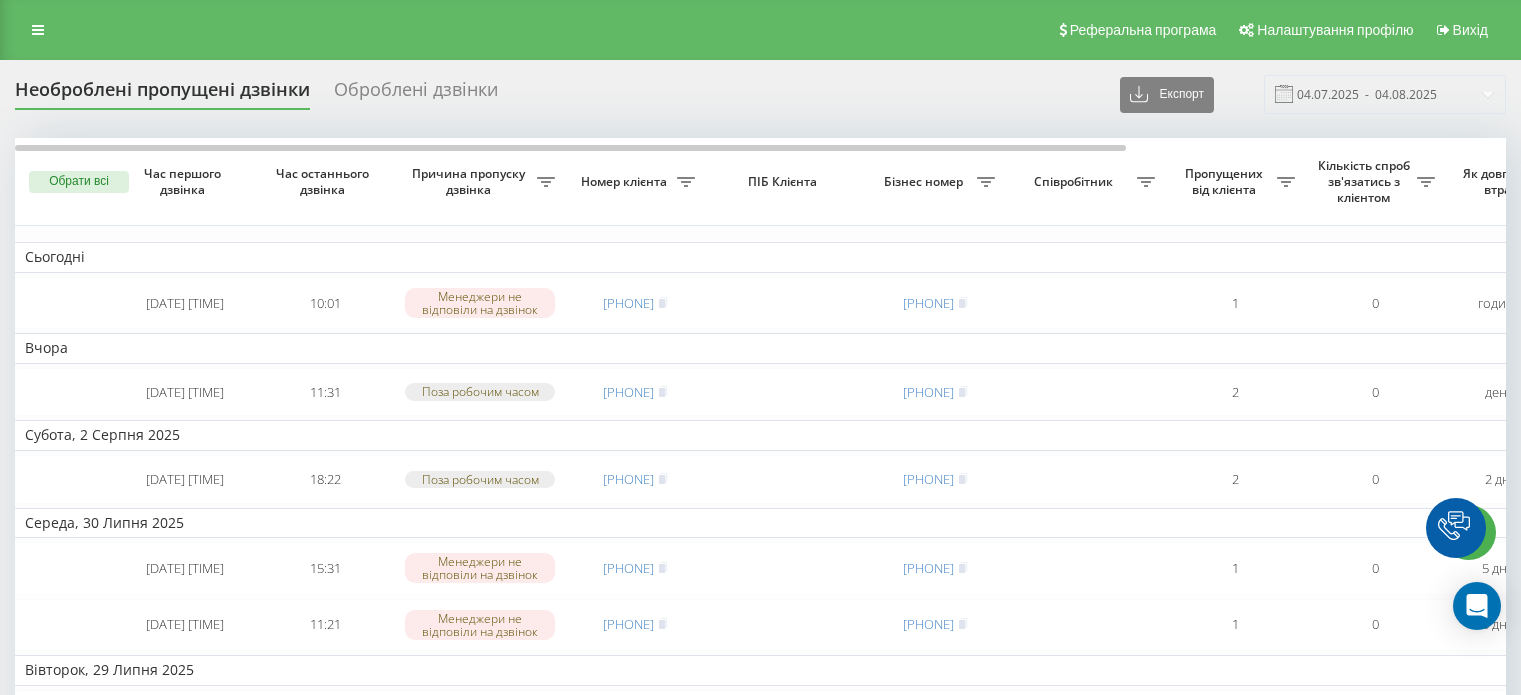 scroll, scrollTop: 0, scrollLeft: 0, axis: both 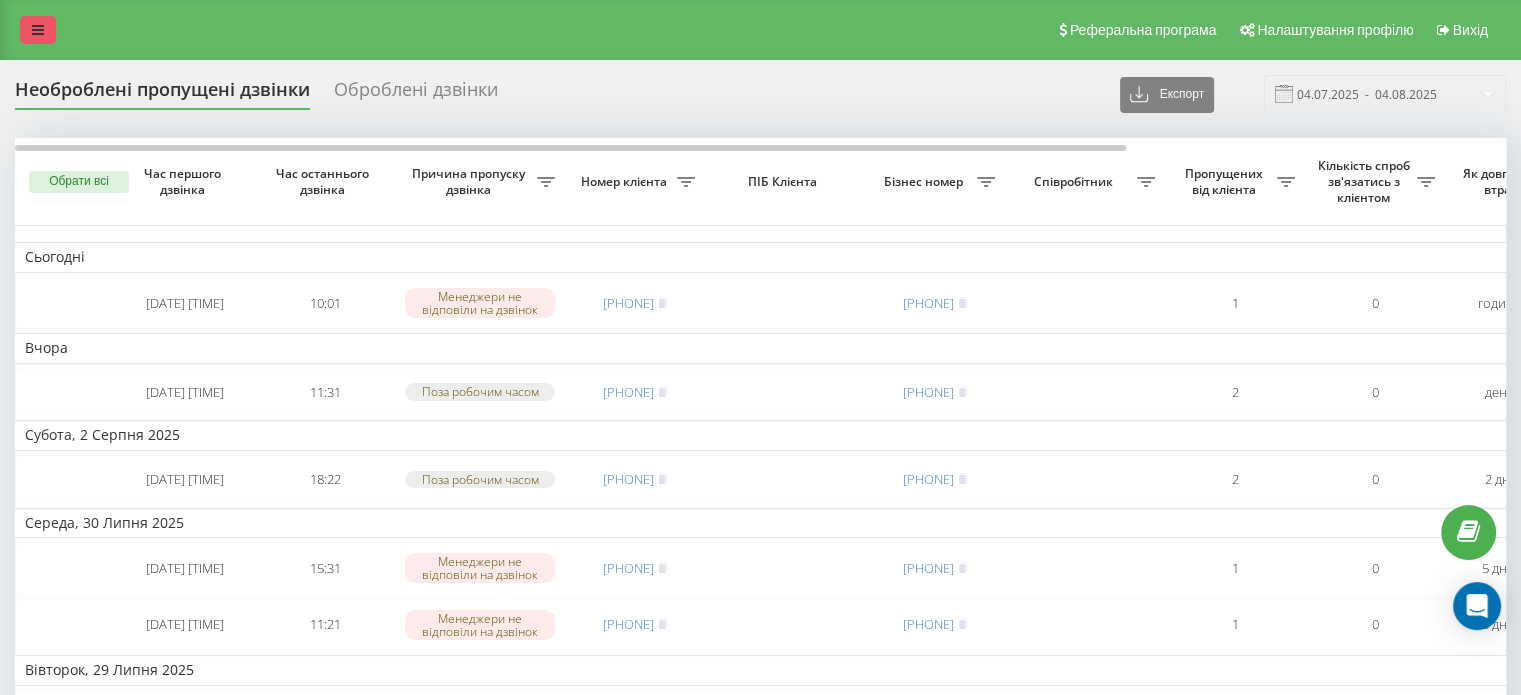 click at bounding box center (38, 30) 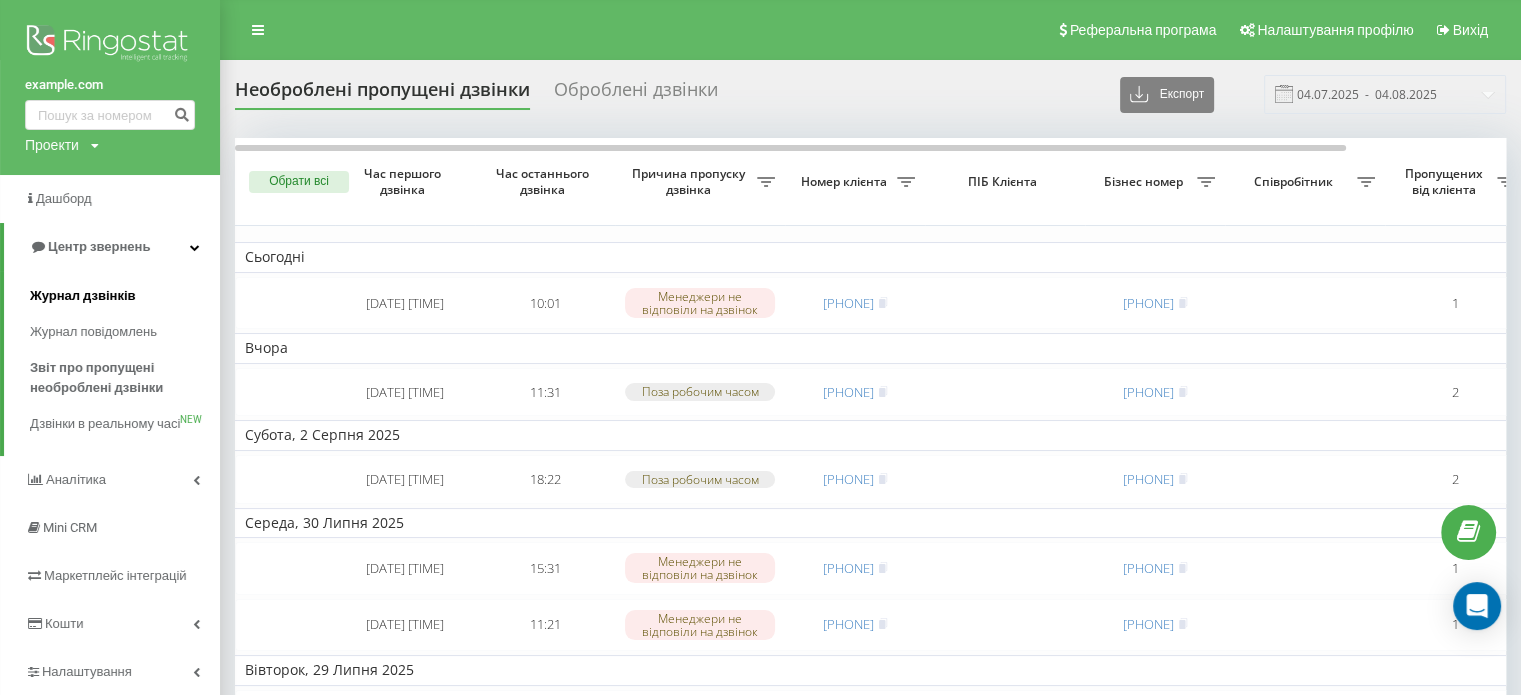 click on "Журнал дзвінків" at bounding box center [83, 296] 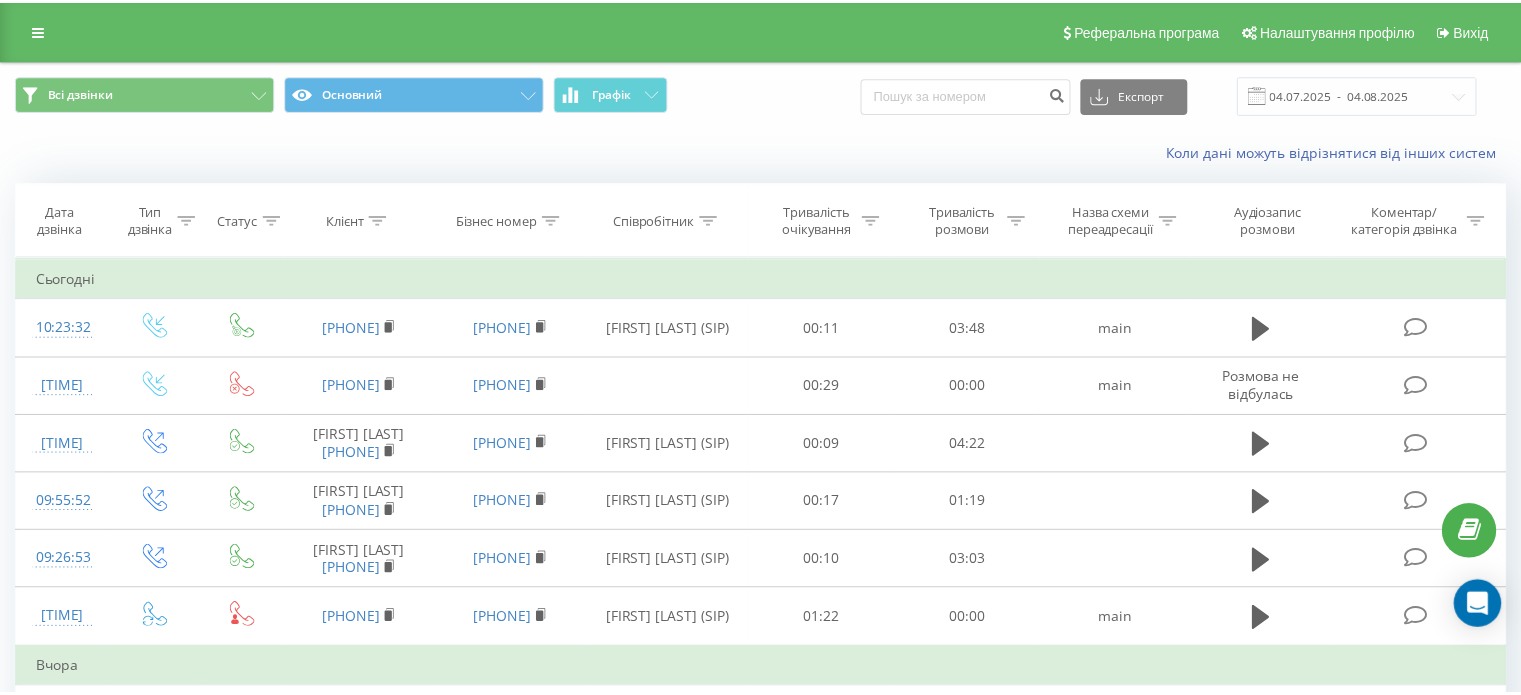 scroll, scrollTop: 0, scrollLeft: 0, axis: both 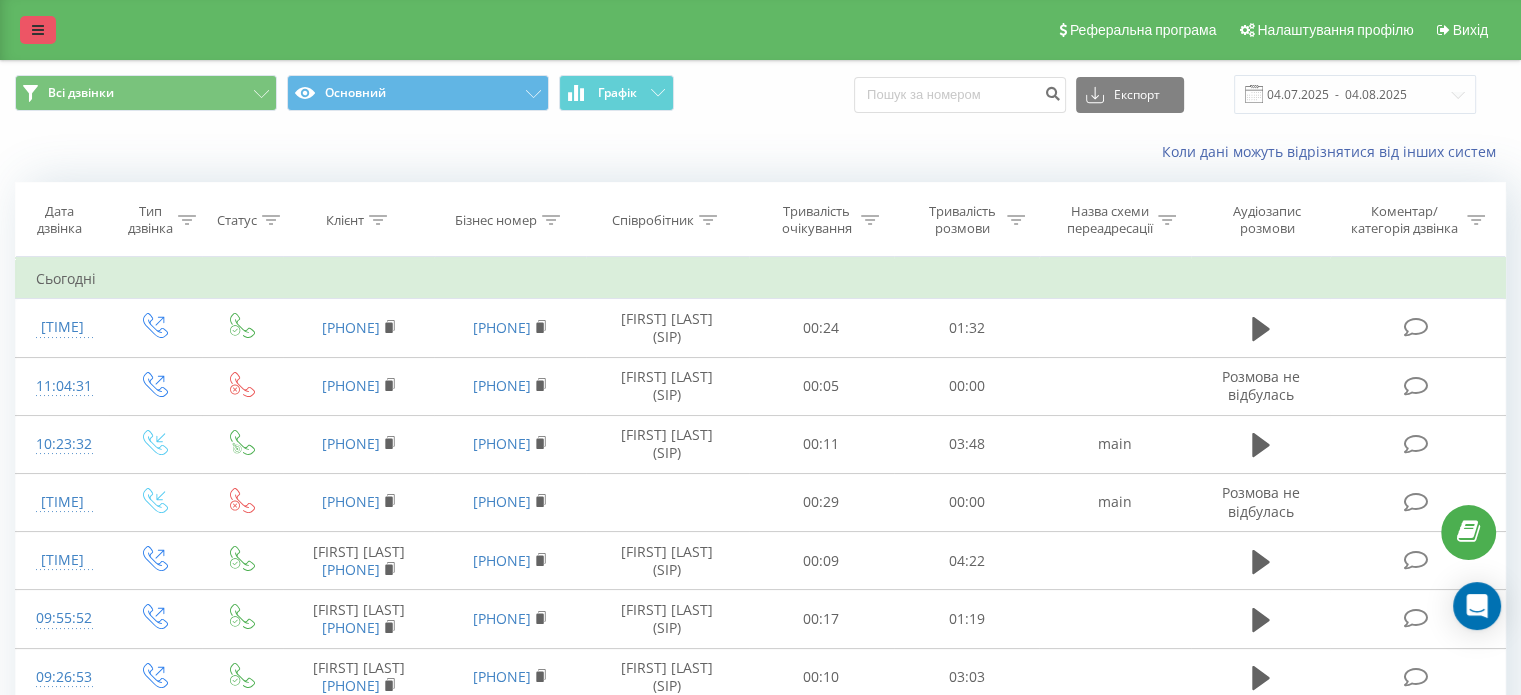 click at bounding box center [38, 30] 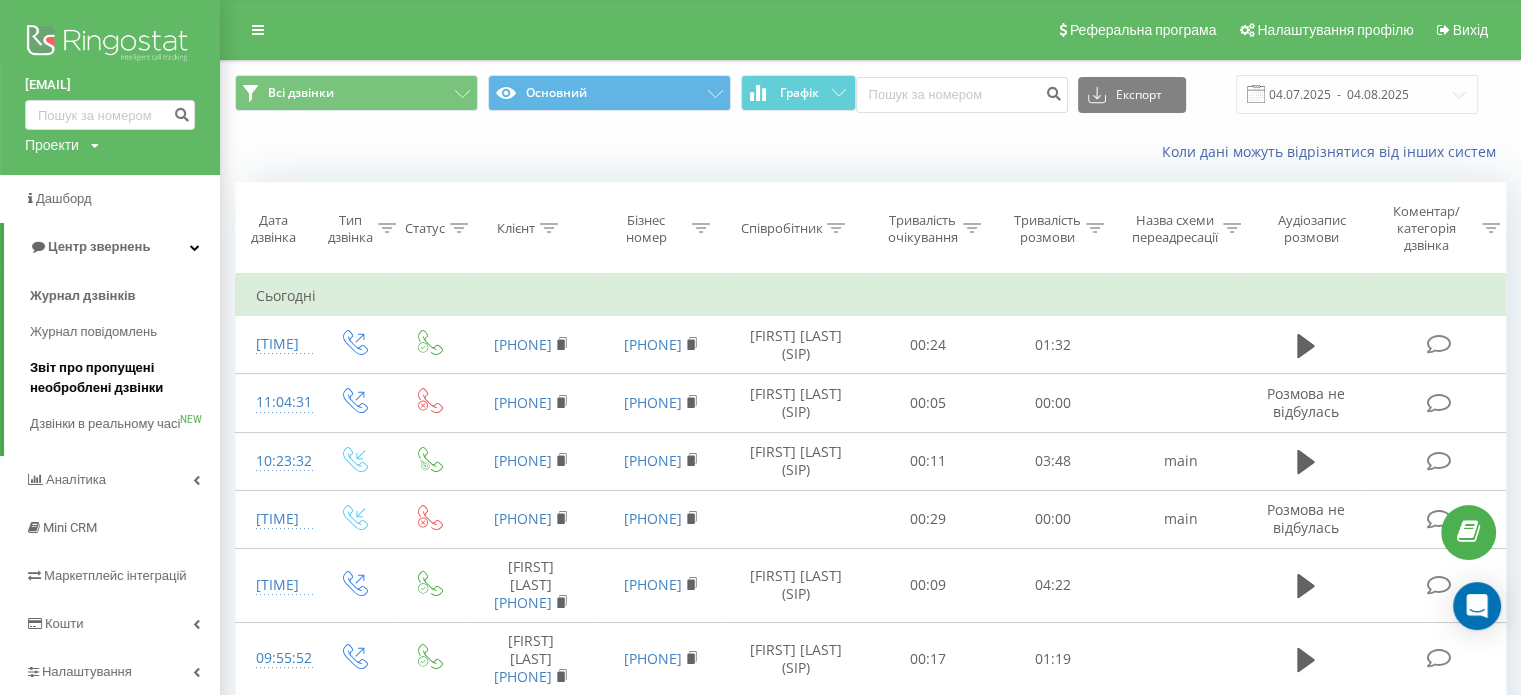 click on "Звіт про пропущені необроблені дзвінки" at bounding box center (120, 378) 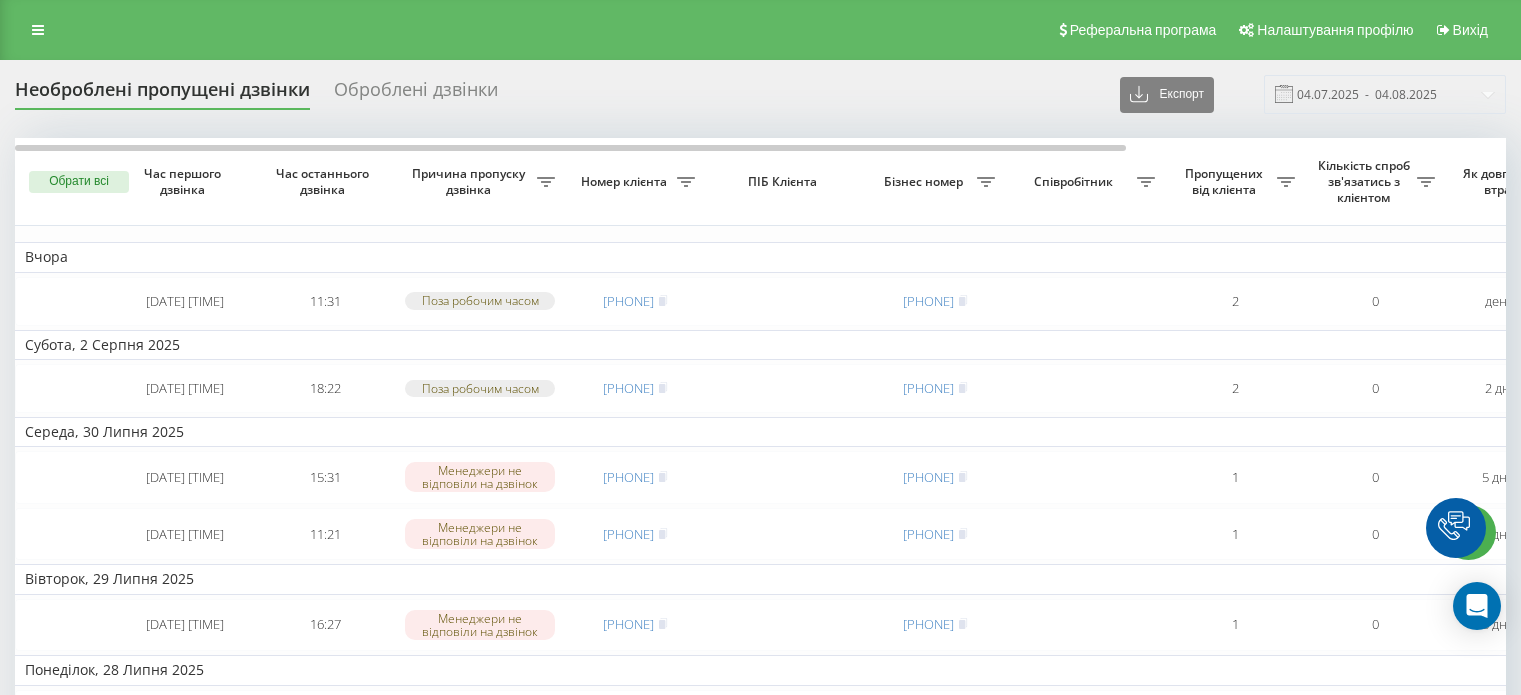scroll, scrollTop: 0, scrollLeft: 0, axis: both 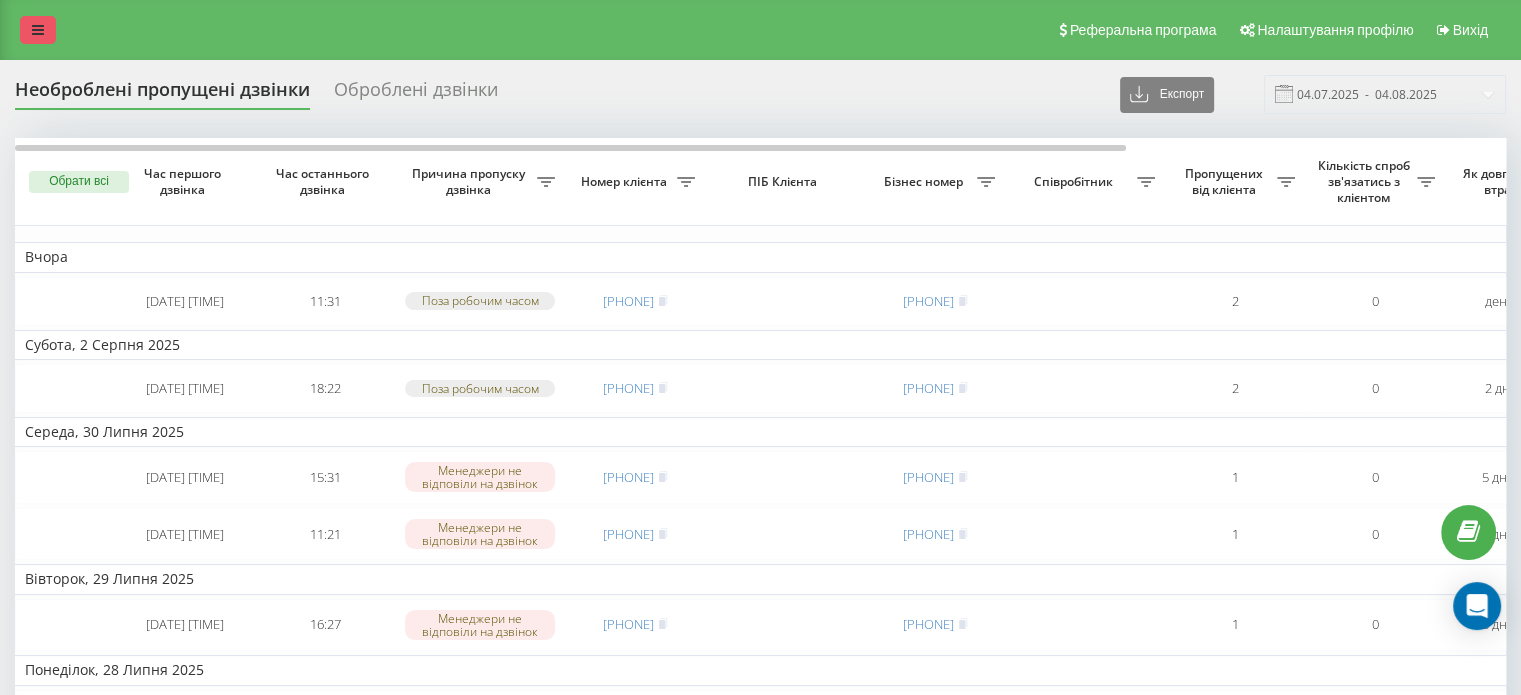 click at bounding box center [38, 30] 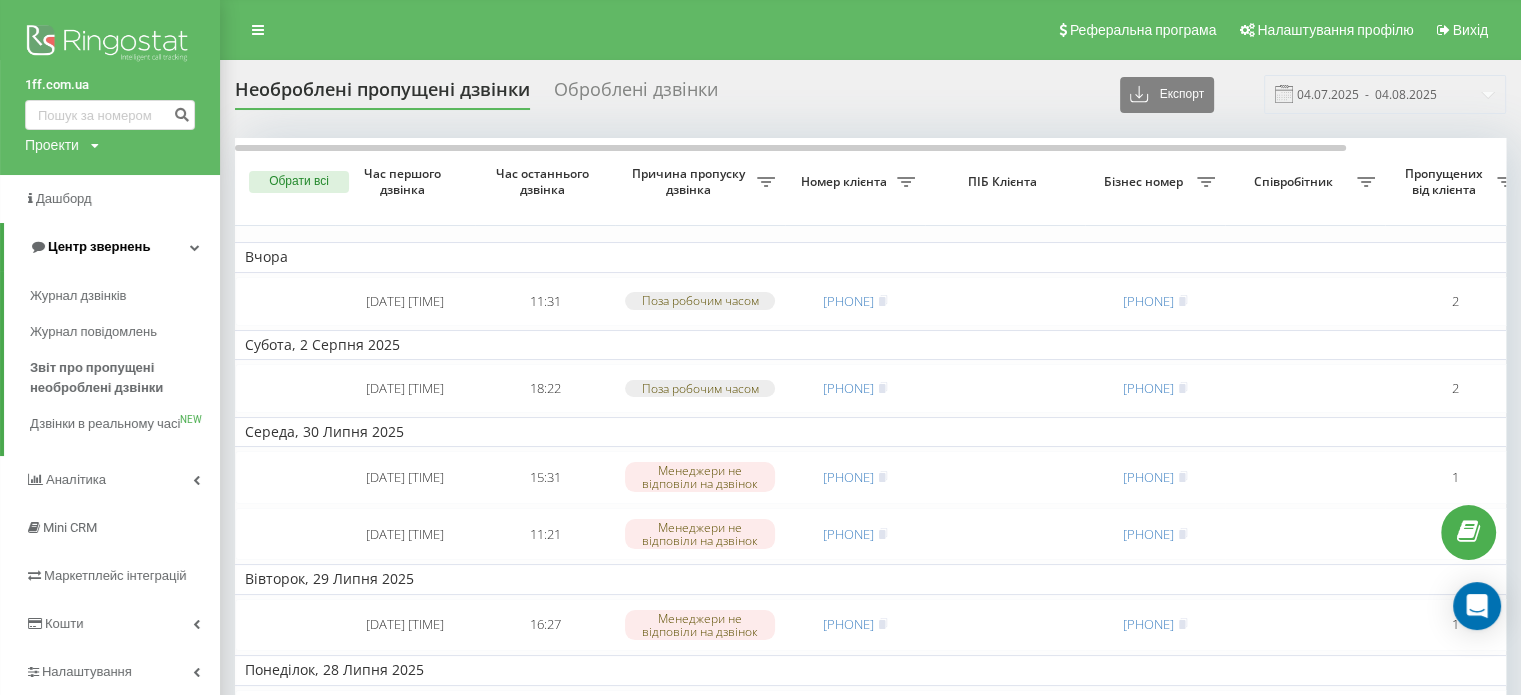 click on "Центр звернень" at bounding box center (99, 246) 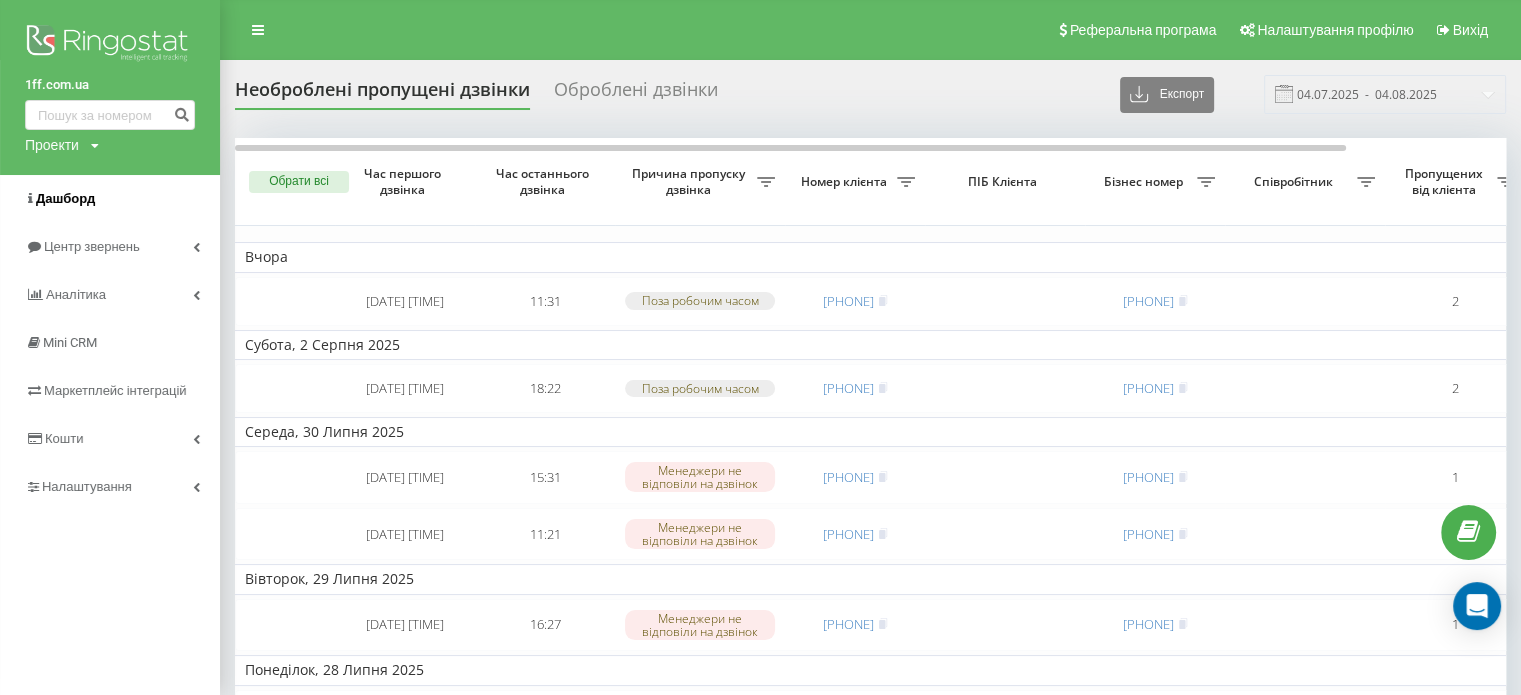 click on "Дашборд" at bounding box center [65, 198] 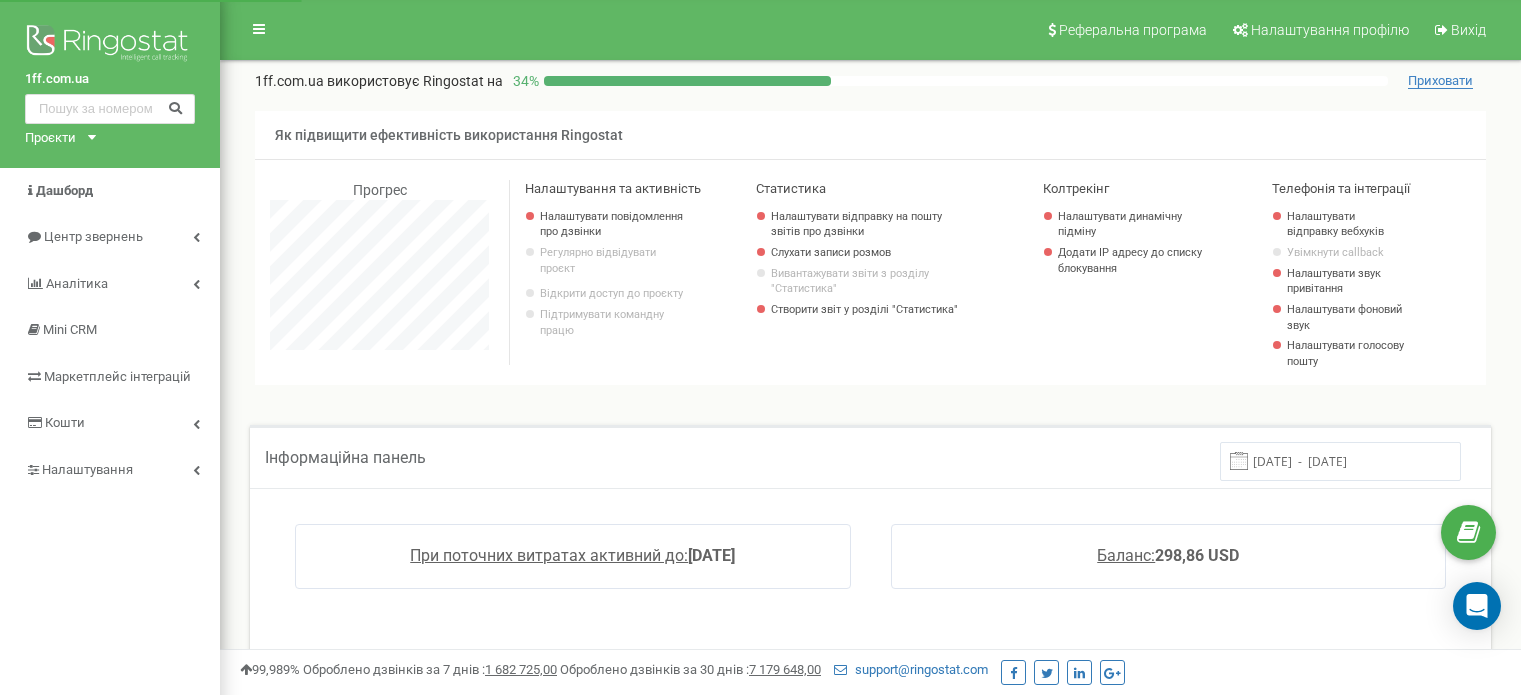 scroll, scrollTop: 0, scrollLeft: 0, axis: both 